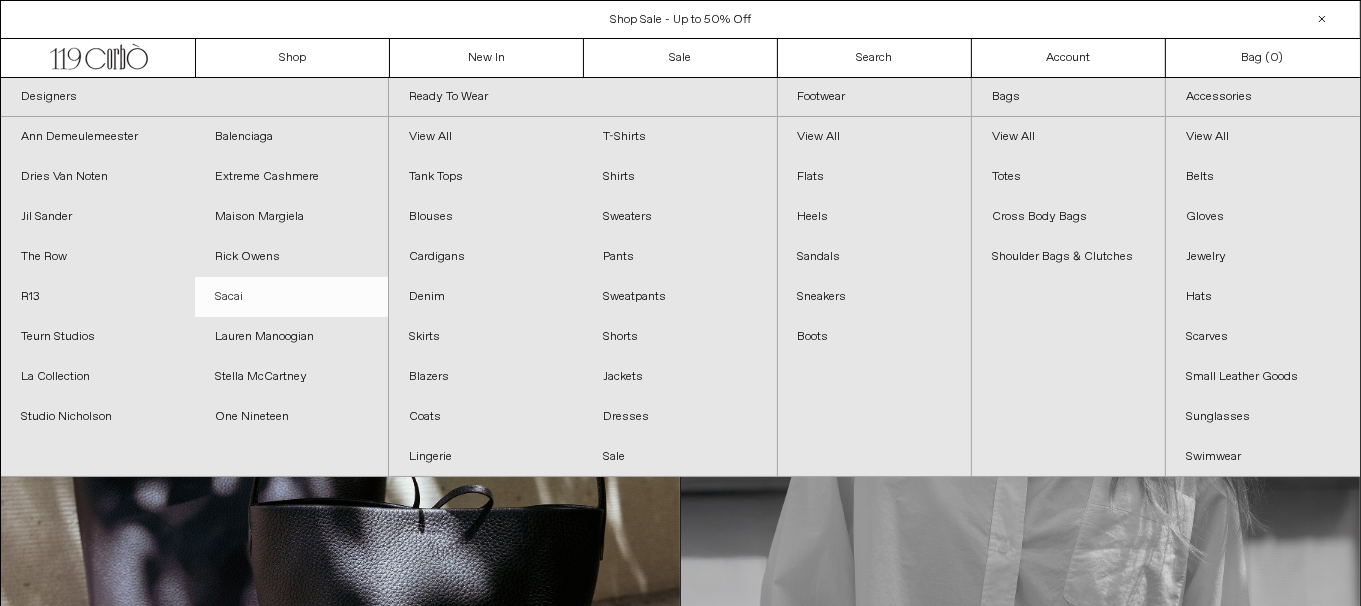 scroll, scrollTop: 0, scrollLeft: 0, axis: both 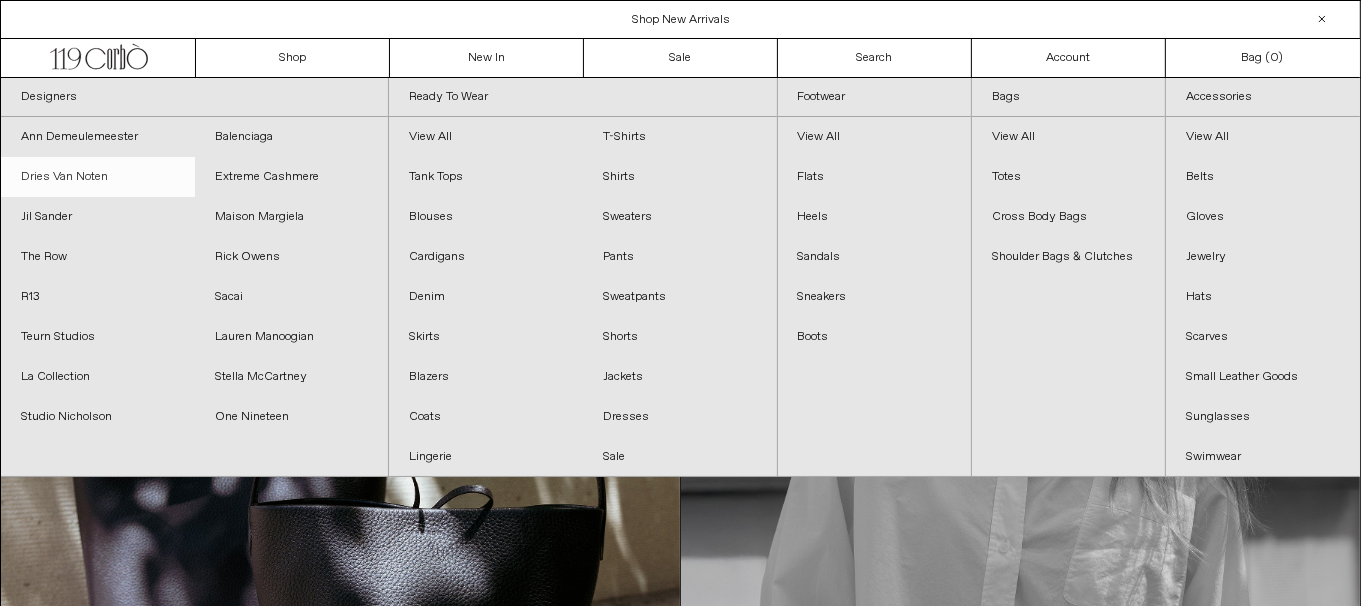 click on "Dries Van Noten" at bounding box center (98, 177) 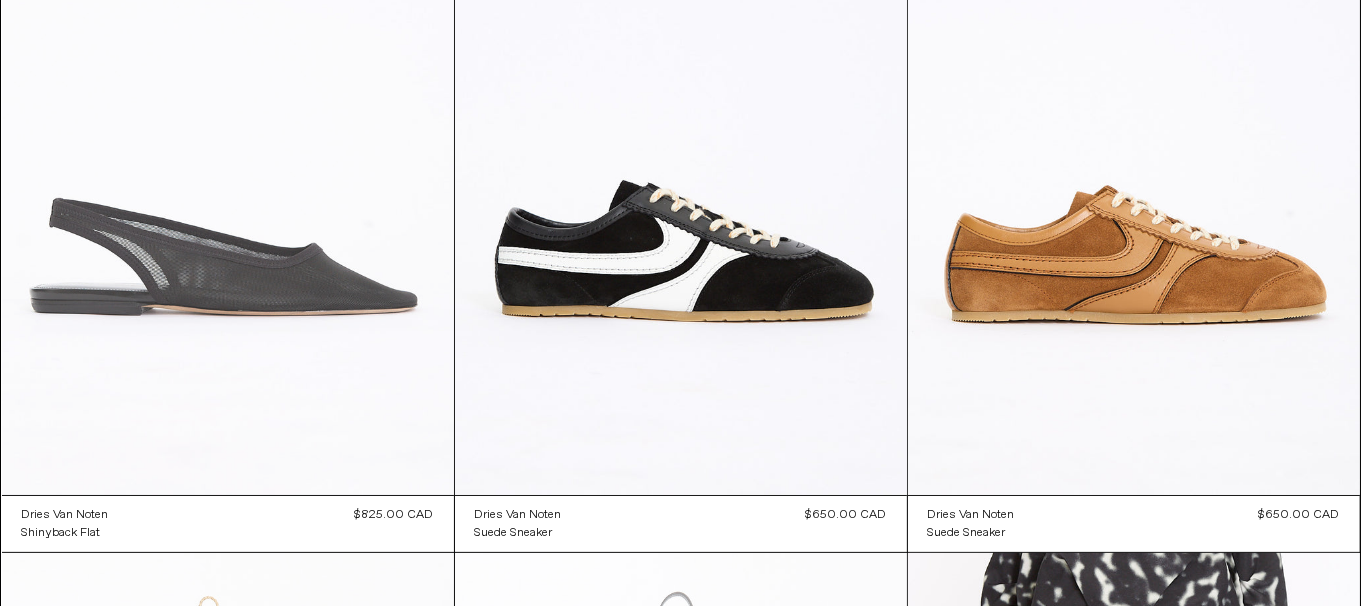 scroll, scrollTop: 0, scrollLeft: 0, axis: both 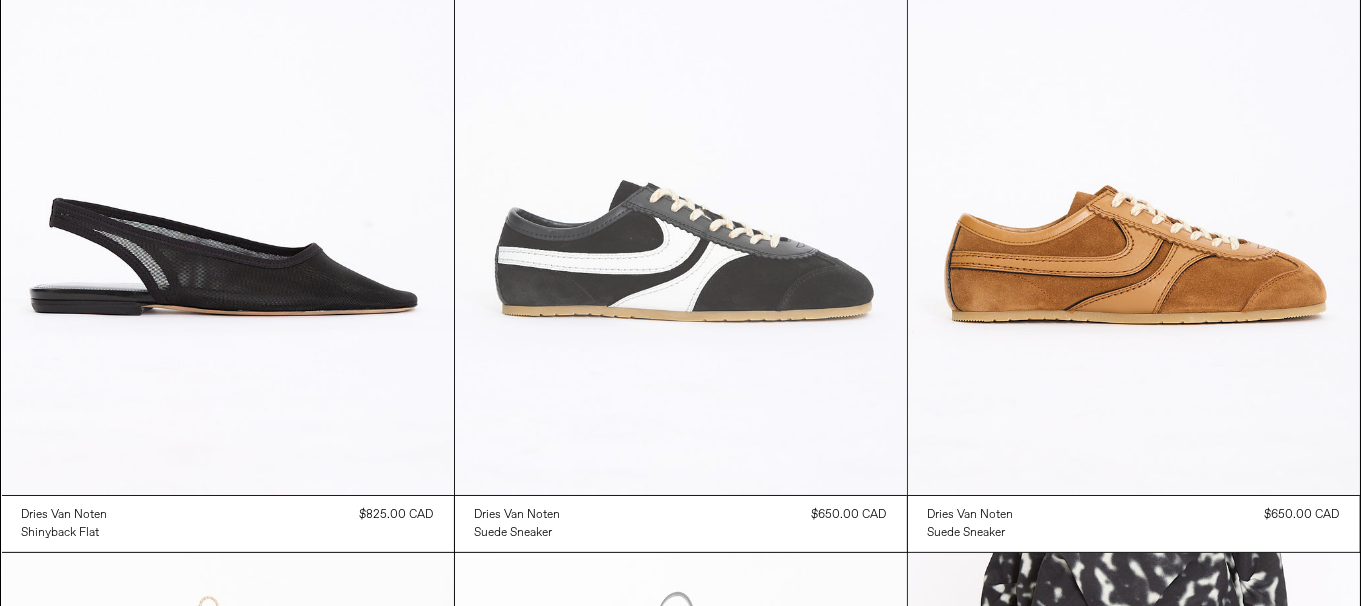 click at bounding box center (681, 156) 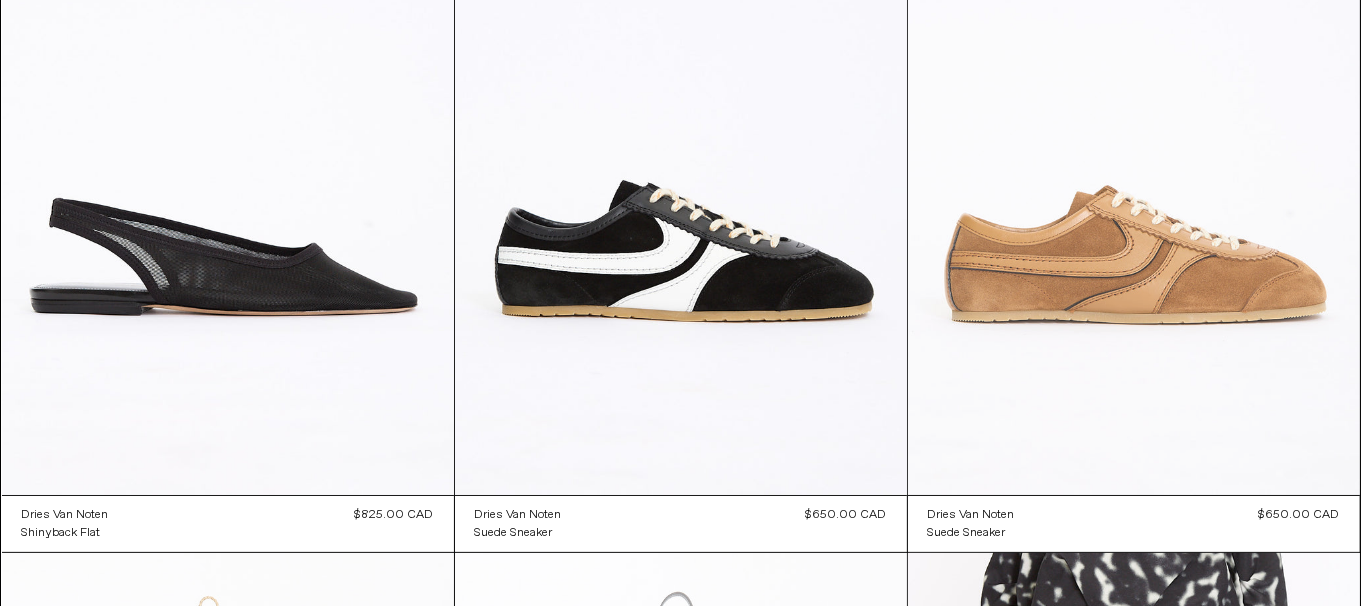 scroll, scrollTop: 0, scrollLeft: 0, axis: both 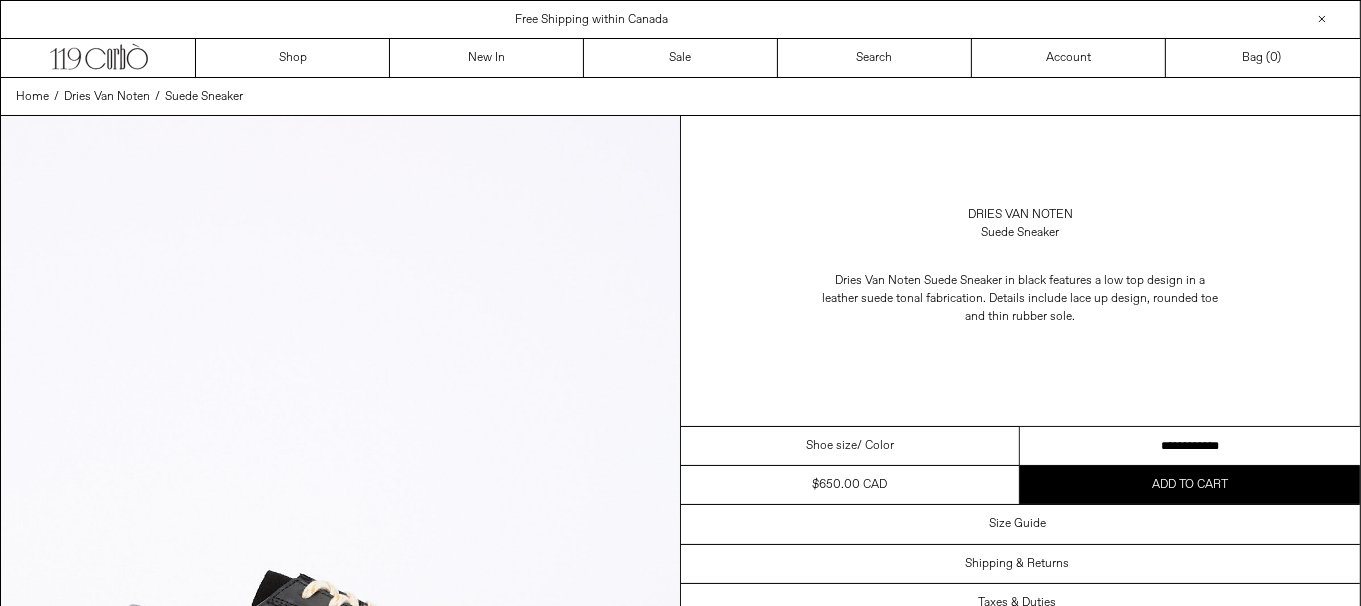 click on "**********" at bounding box center [1190, 446] 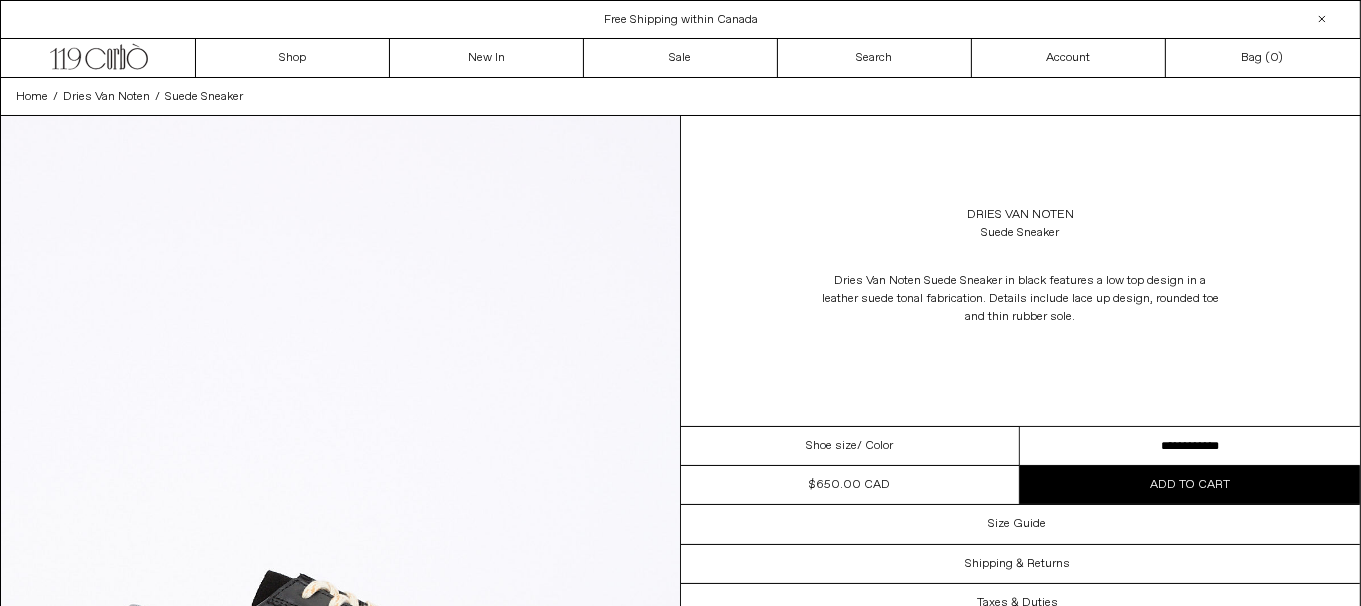 scroll, scrollTop: 0, scrollLeft: 0, axis: both 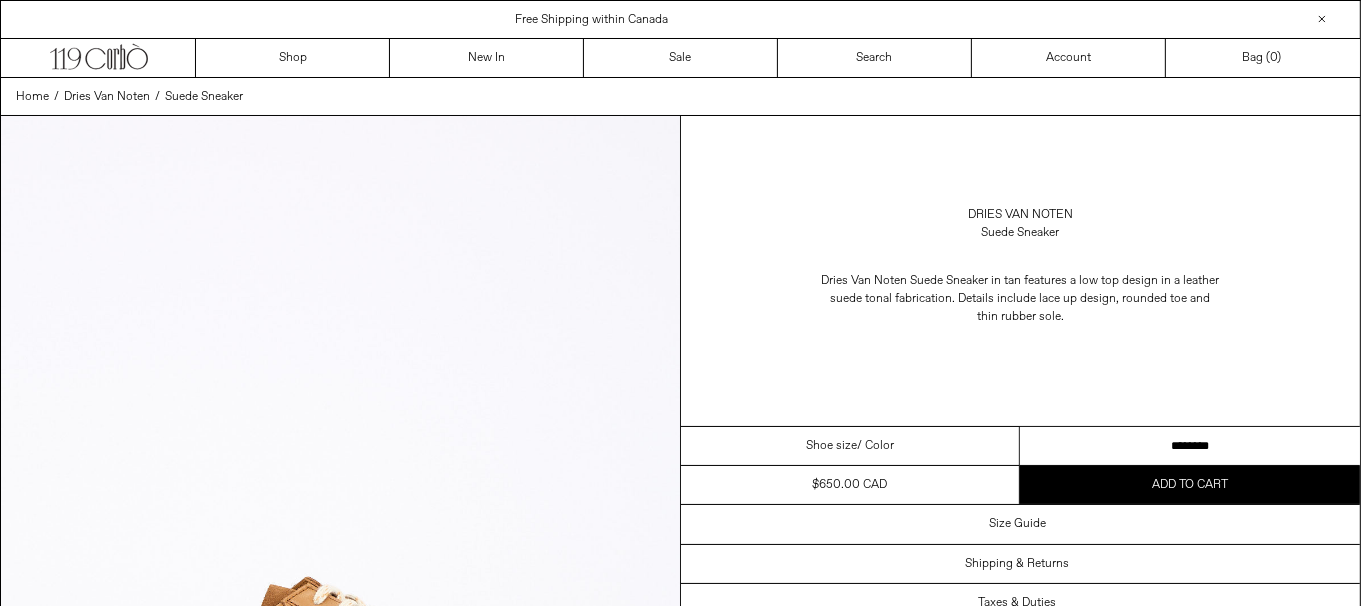 click on "**********" at bounding box center [1190, 446] 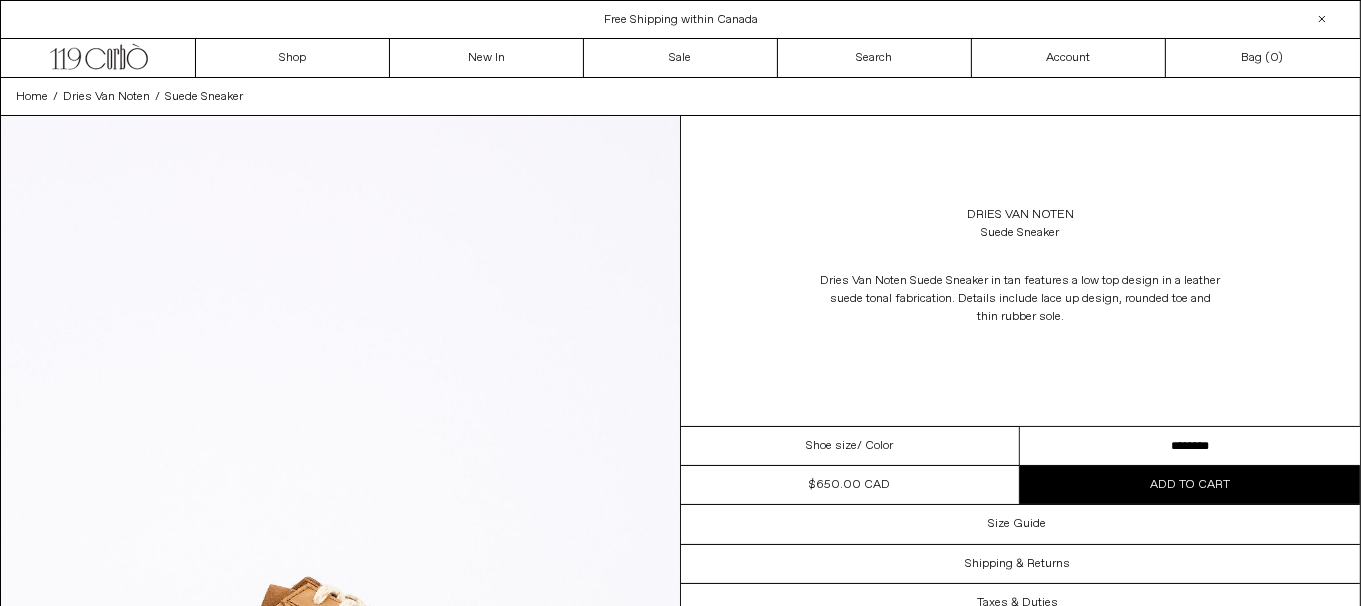 scroll, scrollTop: 0, scrollLeft: 0, axis: both 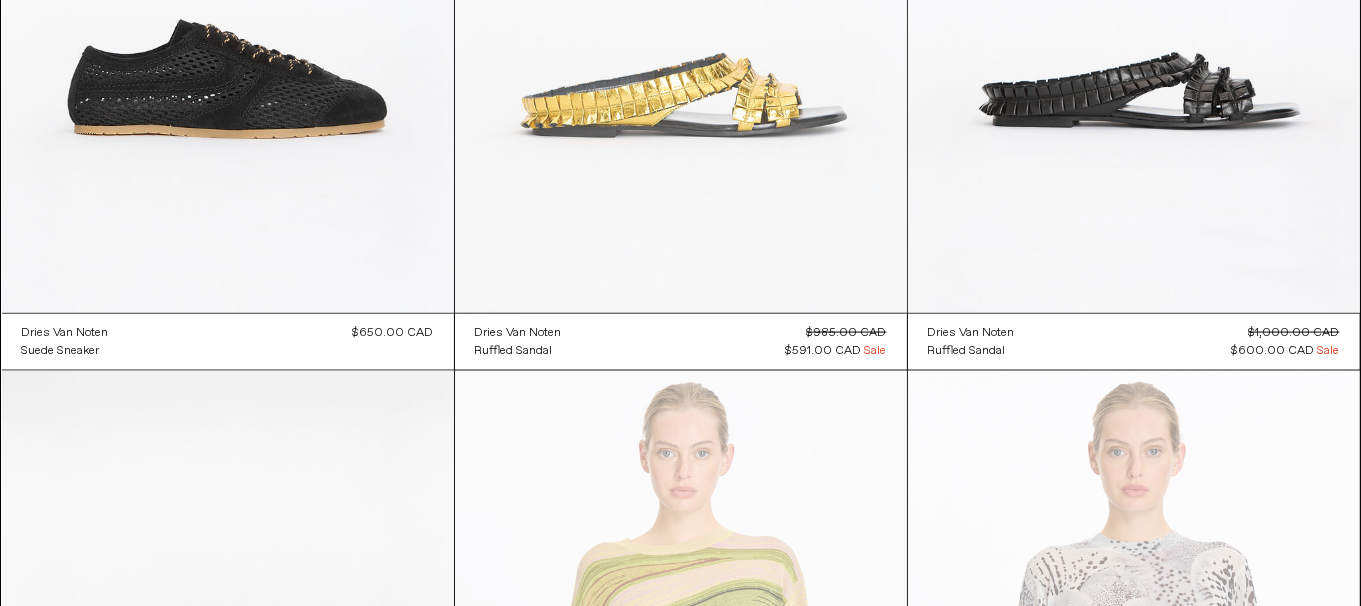 click at bounding box center [681, -26] 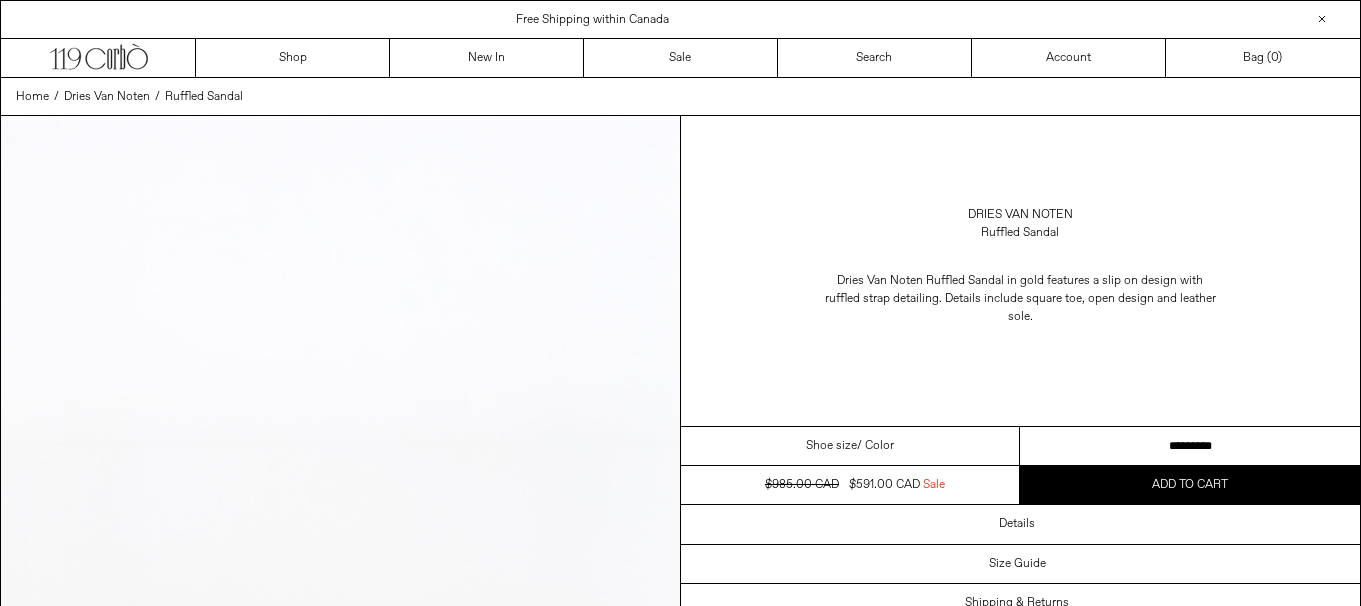 scroll, scrollTop: 0, scrollLeft: 0, axis: both 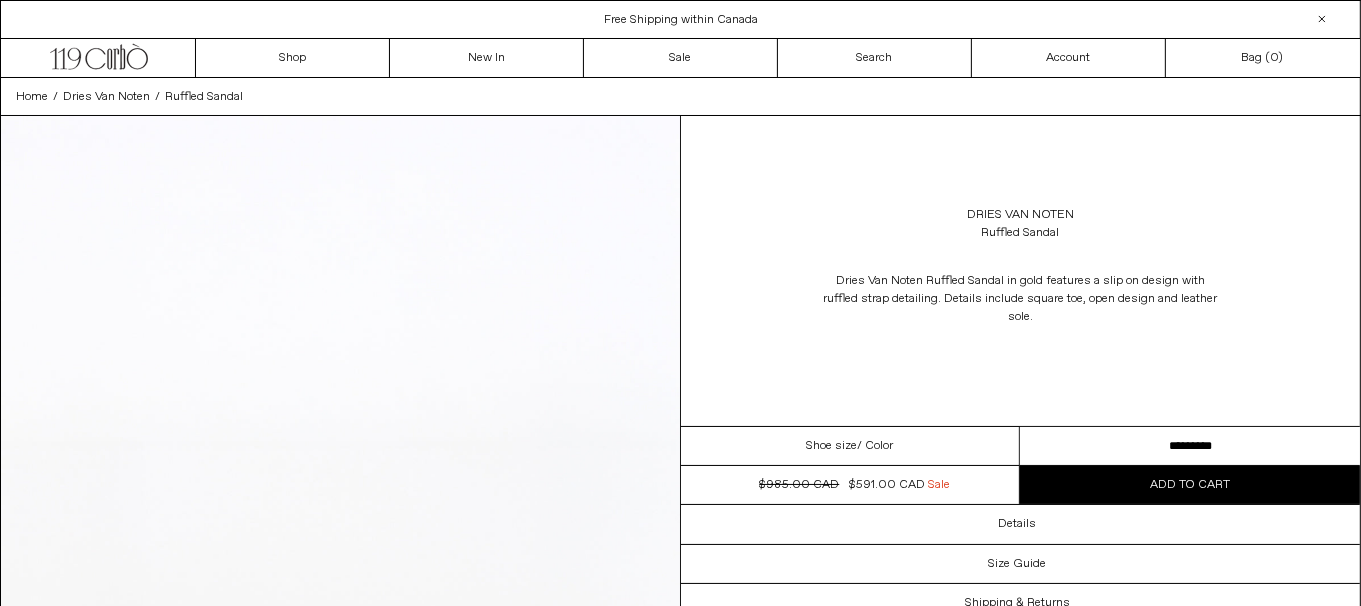 click on "**********" at bounding box center [1190, 446] 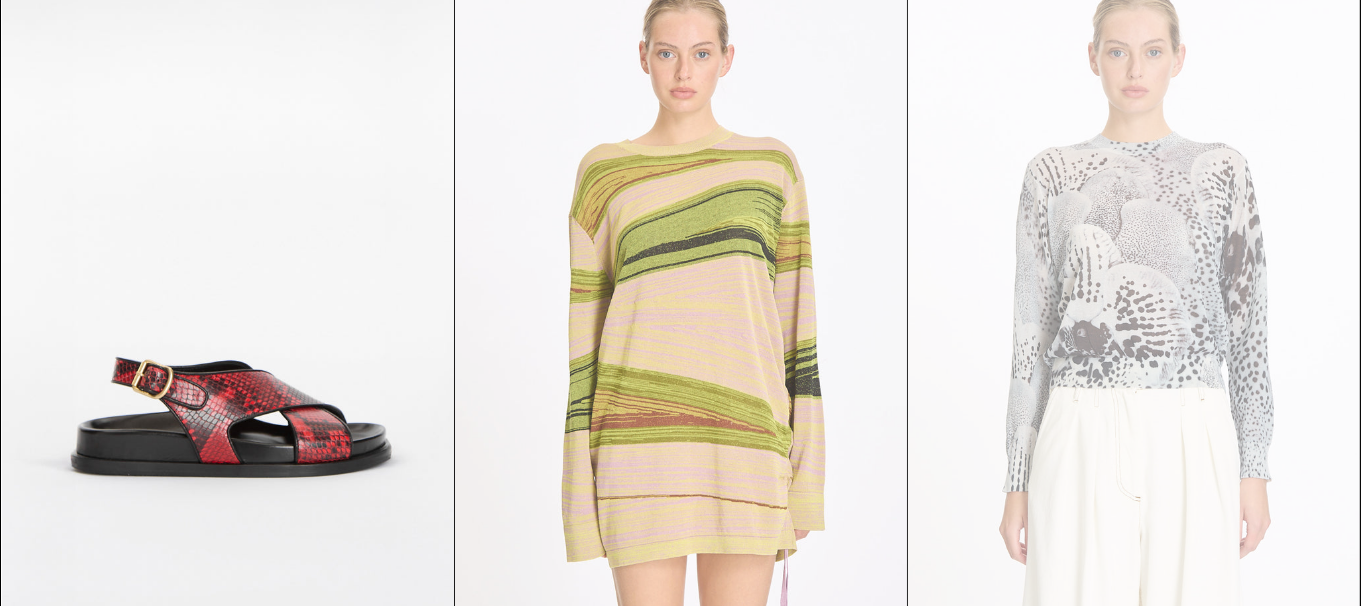 scroll, scrollTop: 0, scrollLeft: 0, axis: both 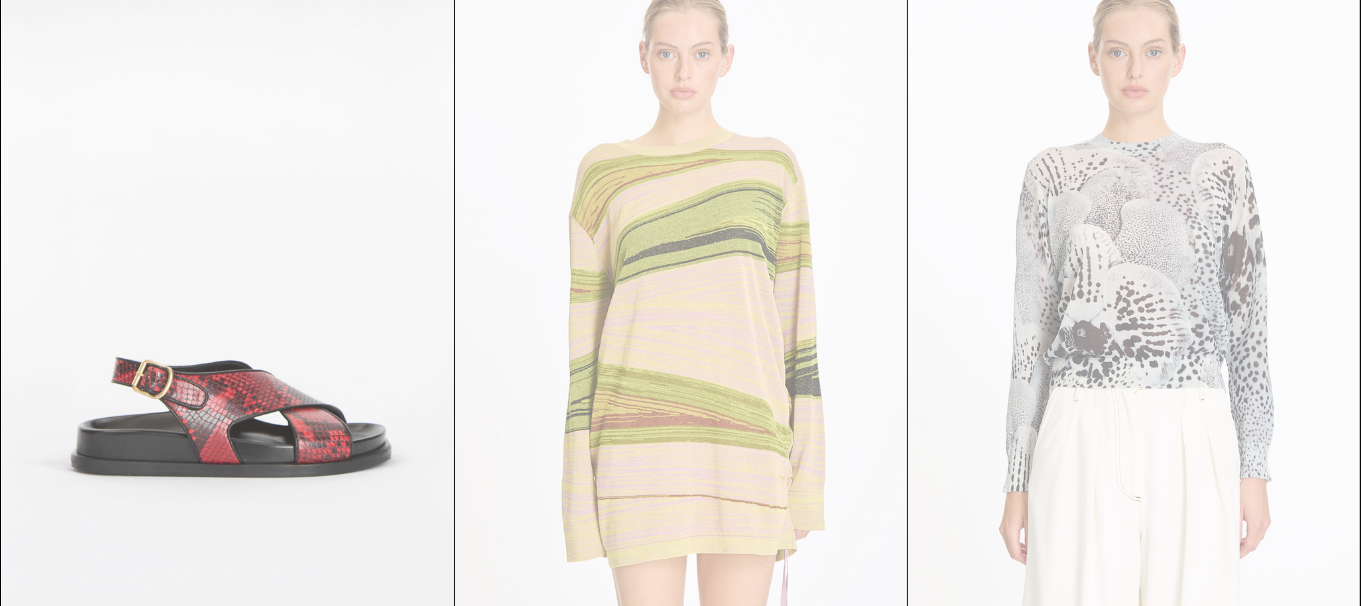 click at bounding box center [228, 311] 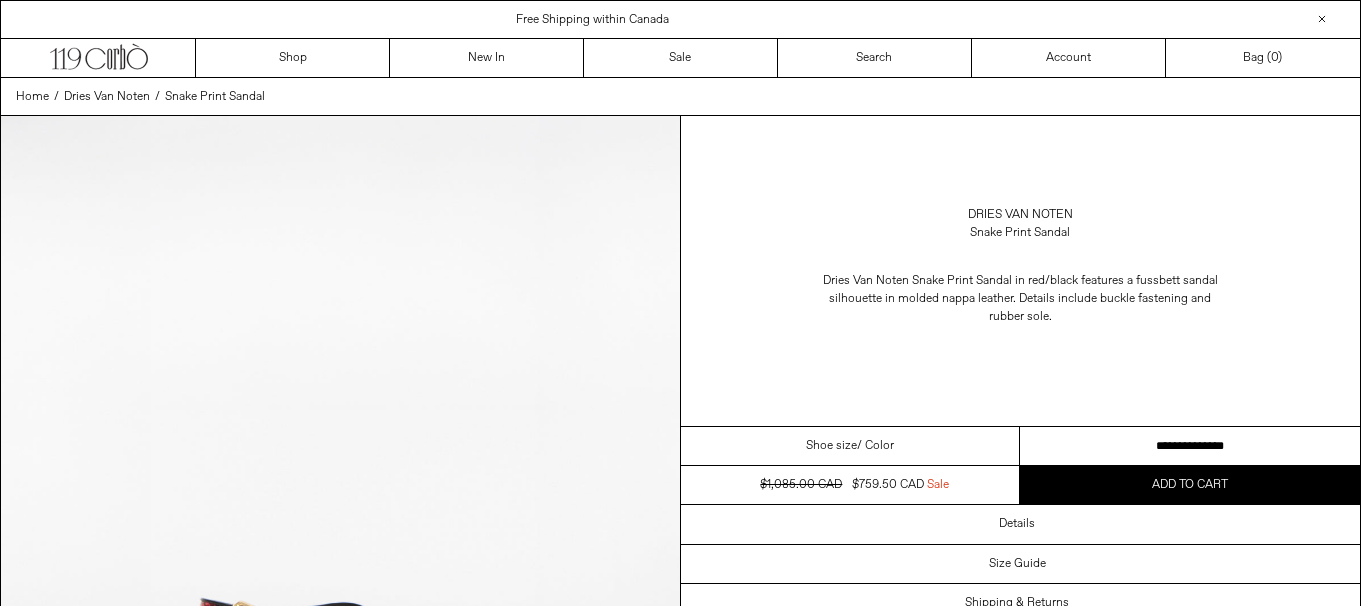 scroll, scrollTop: 0, scrollLeft: 0, axis: both 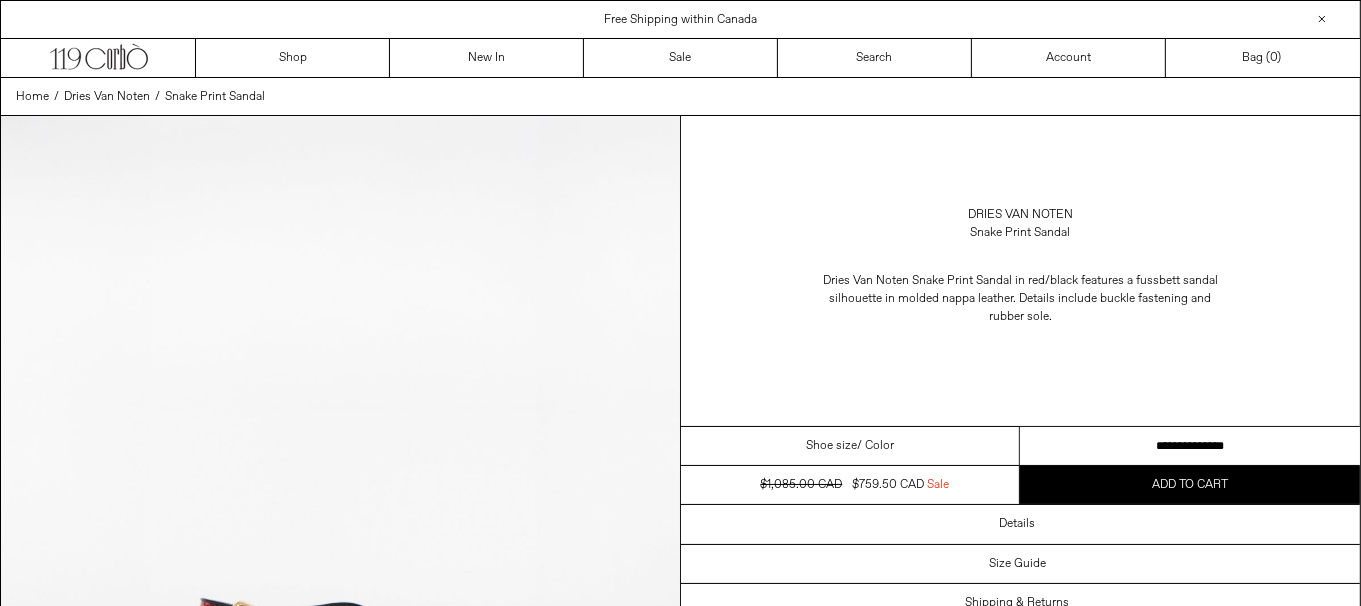 drag, startPoint x: 1212, startPoint y: 444, endPoint x: 1374, endPoint y: 432, distance: 162.44383 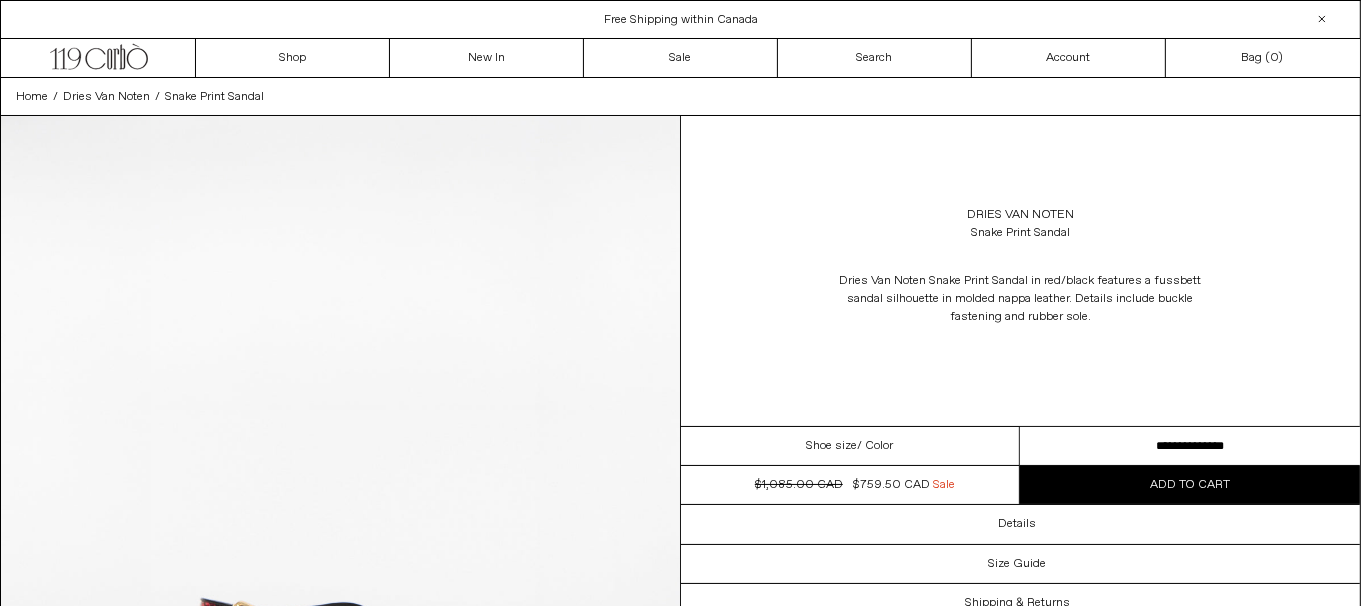 scroll, scrollTop: 0, scrollLeft: 0, axis: both 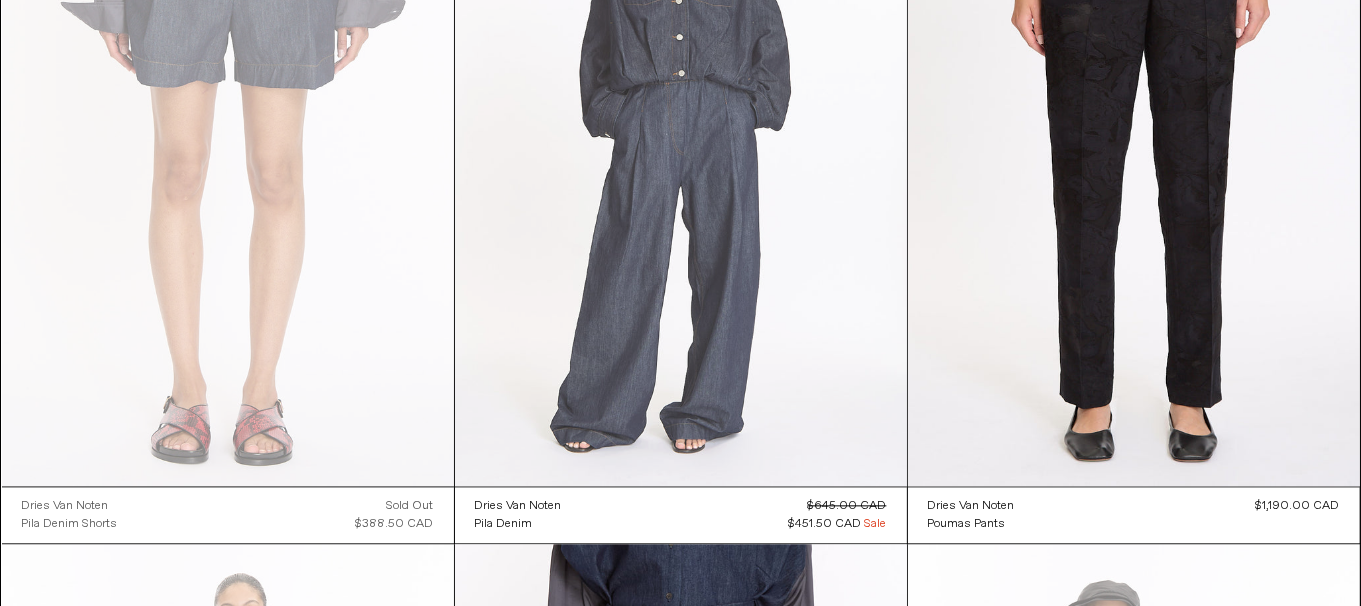 click at bounding box center (681, 147) 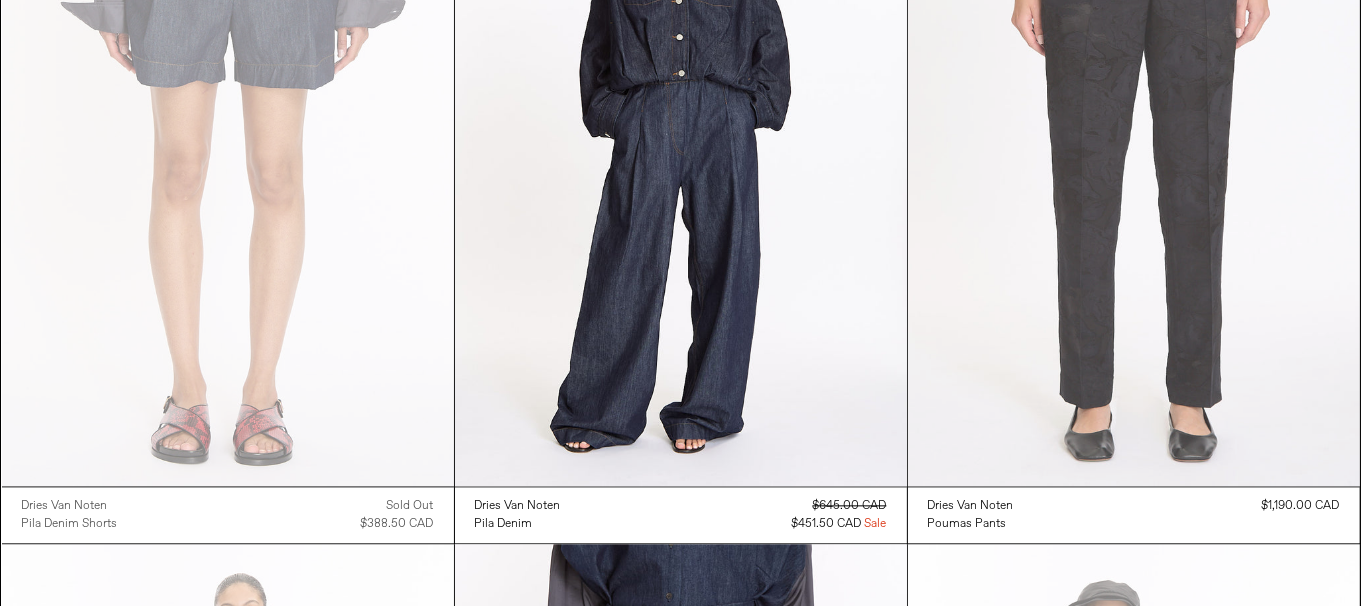 click at bounding box center [1134, 147] 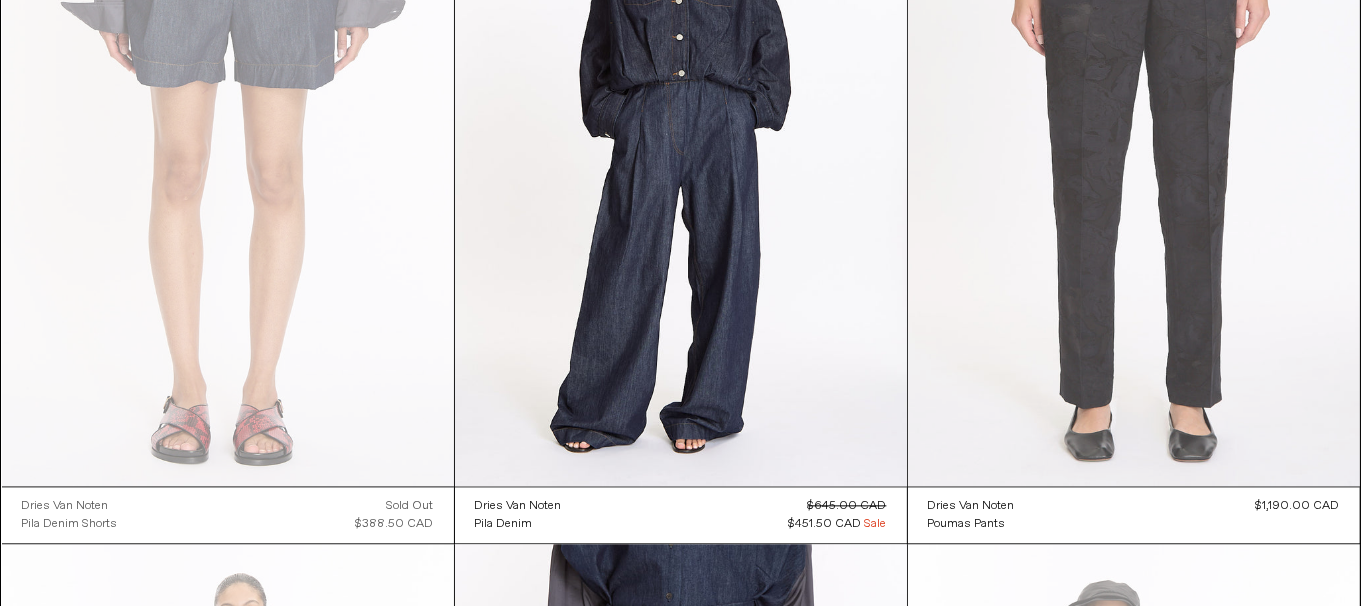 scroll, scrollTop: 3989, scrollLeft: 0, axis: vertical 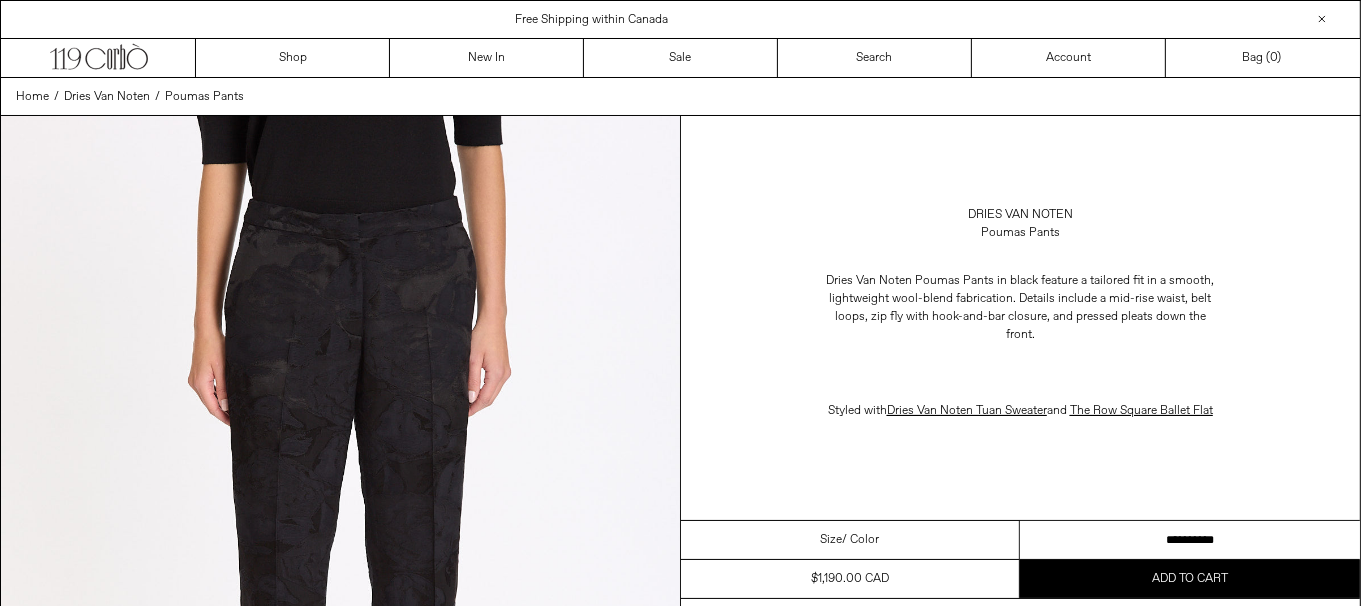 drag, startPoint x: 1202, startPoint y: 529, endPoint x: 1222, endPoint y: 535, distance: 20.880613 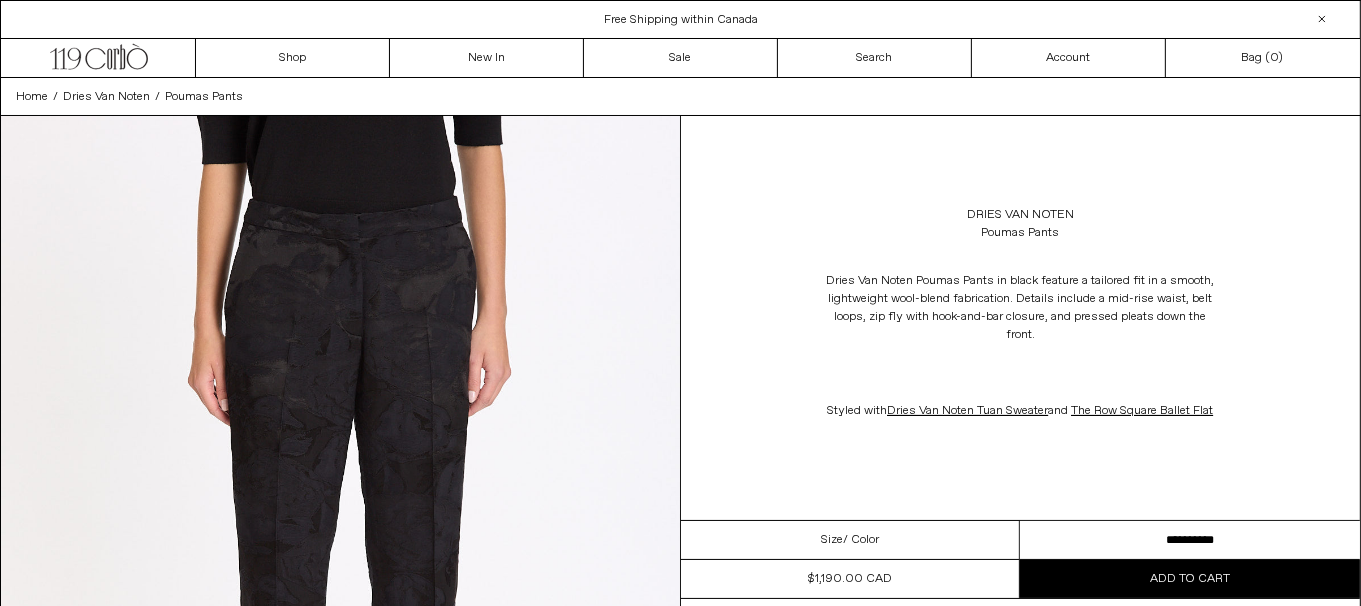 scroll, scrollTop: 0, scrollLeft: 0, axis: both 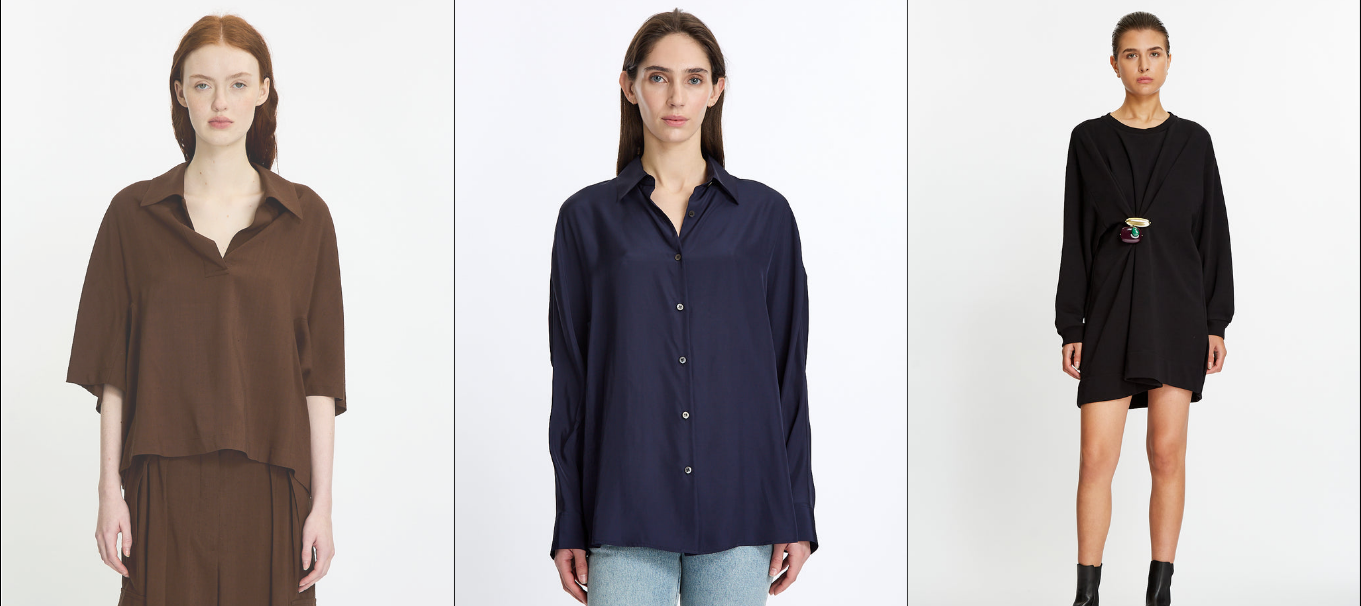click at bounding box center (228, 334) 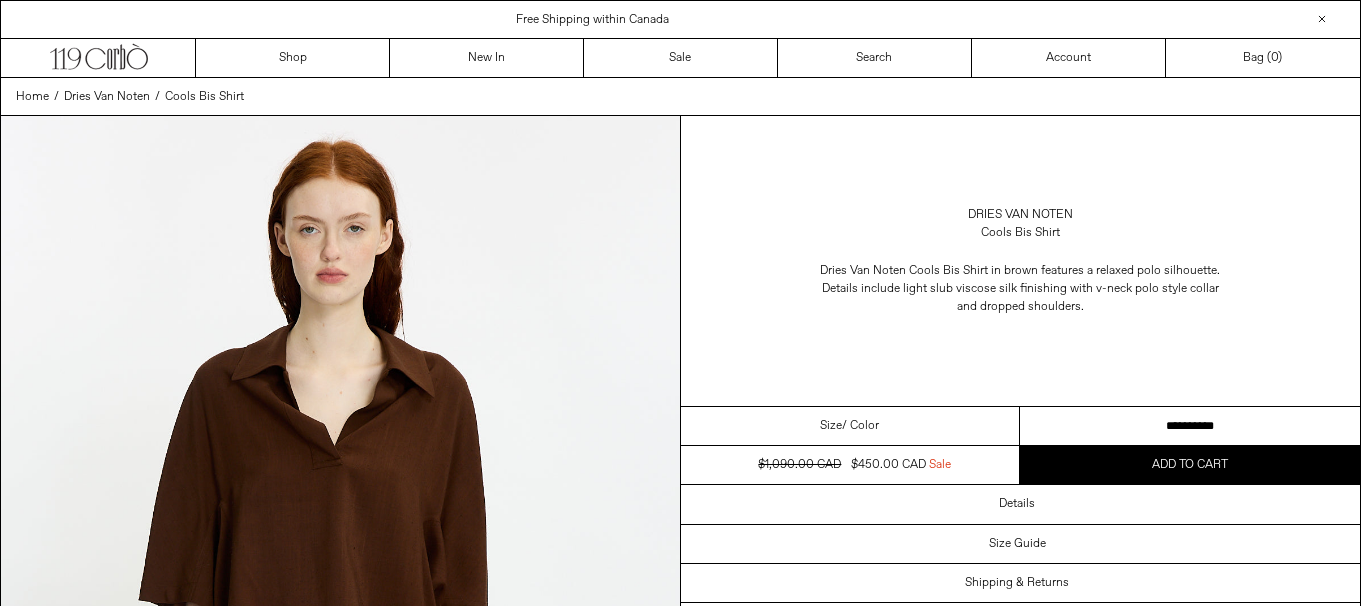 scroll, scrollTop: 0, scrollLeft: 0, axis: both 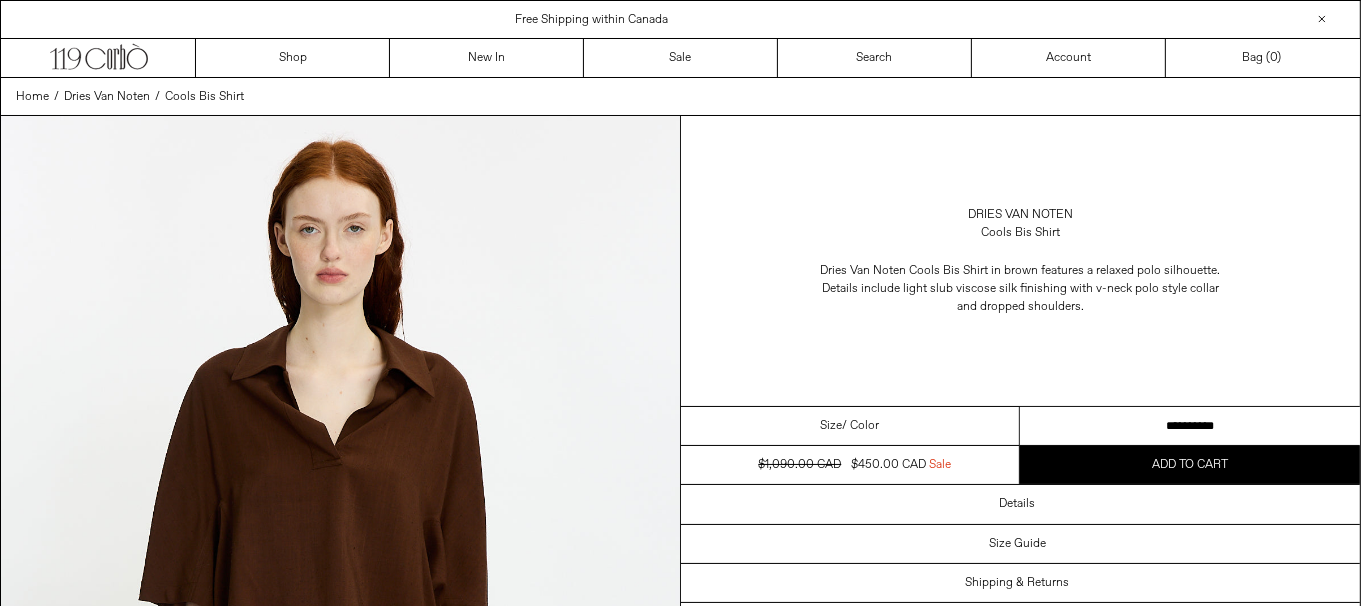 click on "**********" at bounding box center [1190, 426] 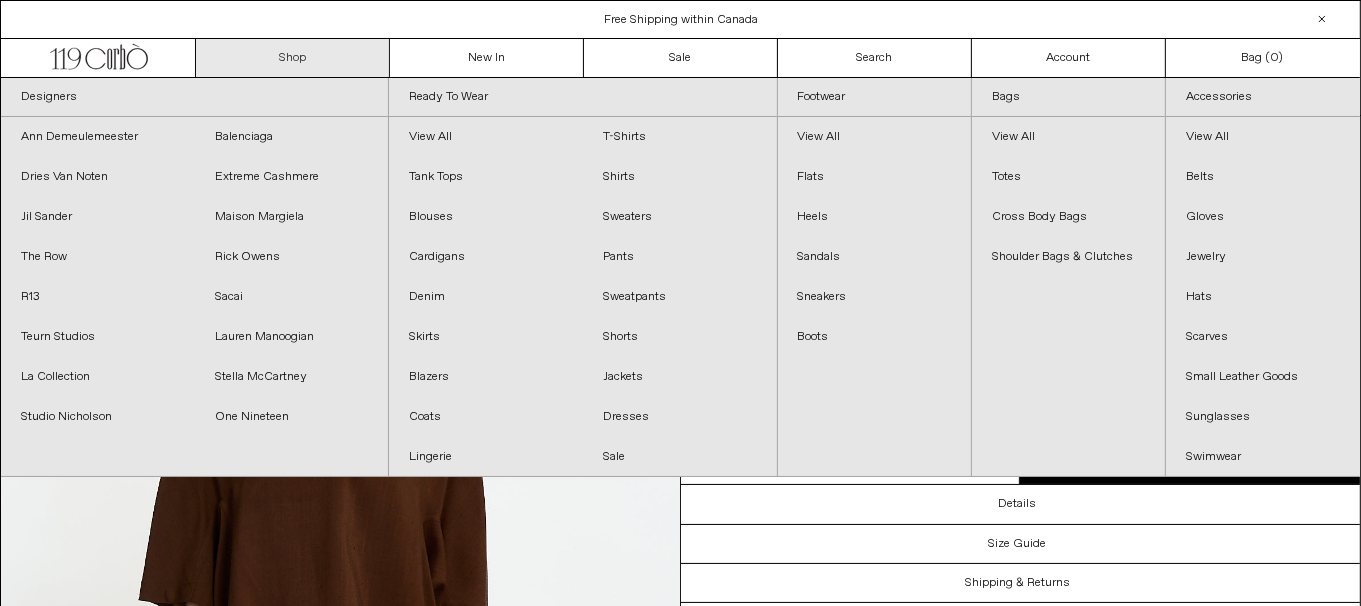 scroll, scrollTop: 0, scrollLeft: 0, axis: both 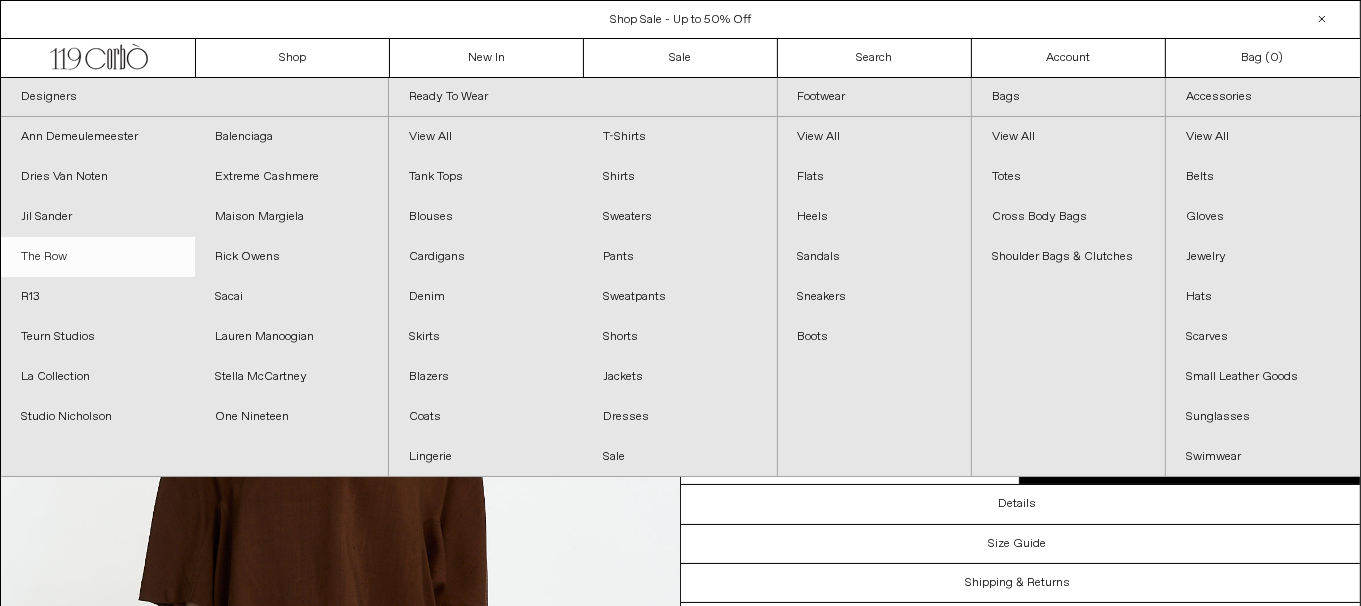 click on "The Row" at bounding box center [98, 257] 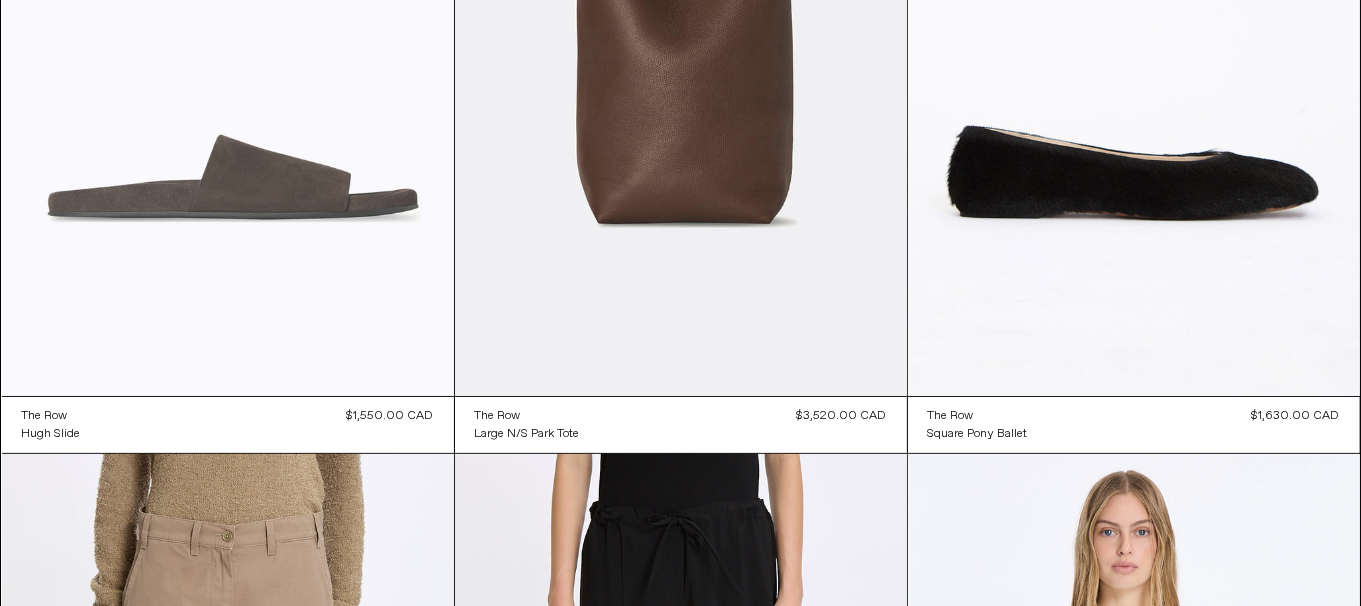 scroll, scrollTop: 0, scrollLeft: 0, axis: both 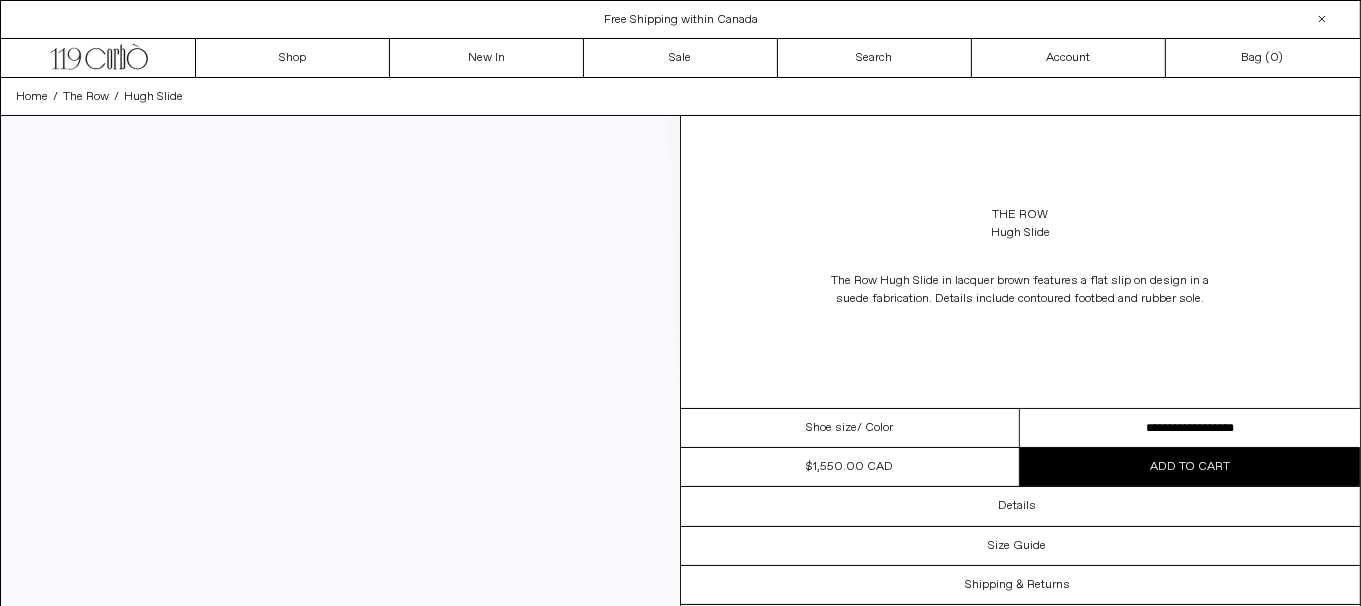drag, startPoint x: 1188, startPoint y: 429, endPoint x: 1256, endPoint y: 441, distance: 69.050705 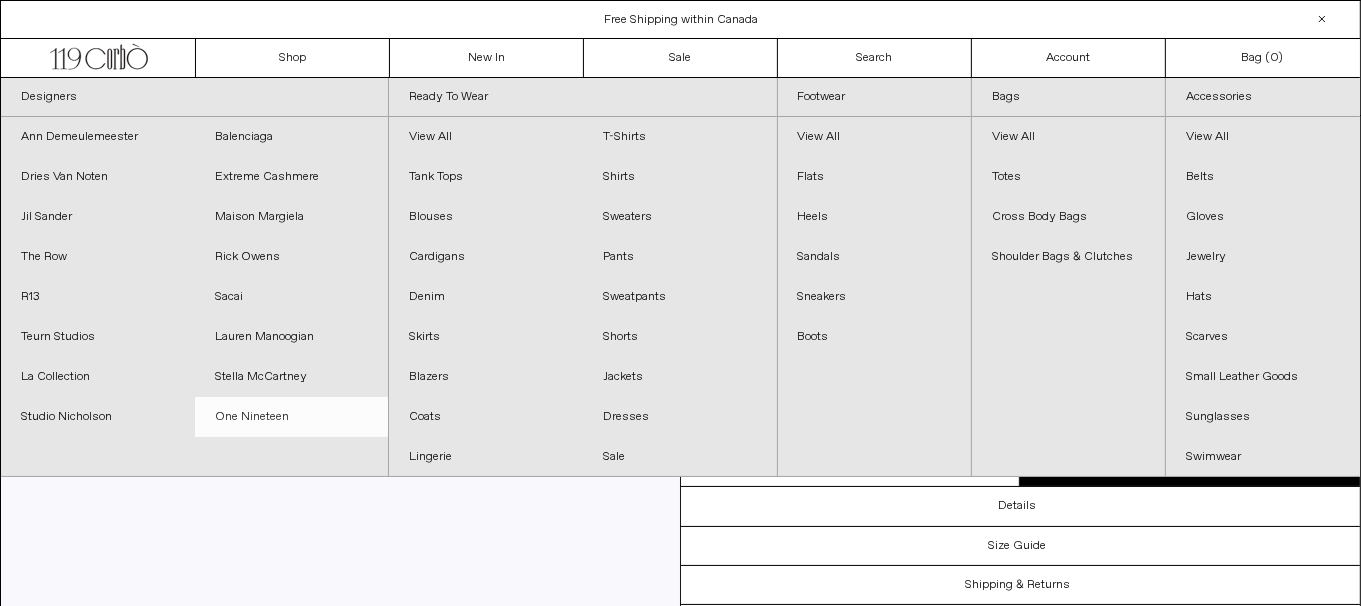 click on "One Nineteen" at bounding box center (292, 417) 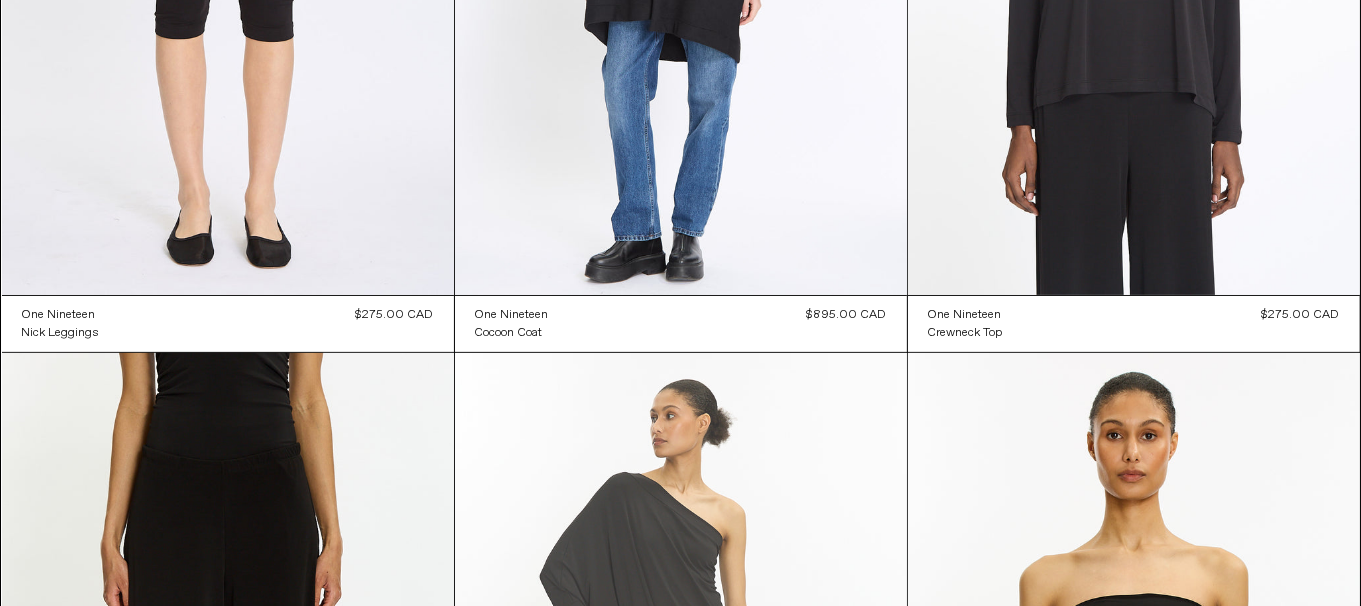 scroll, scrollTop: 0, scrollLeft: 0, axis: both 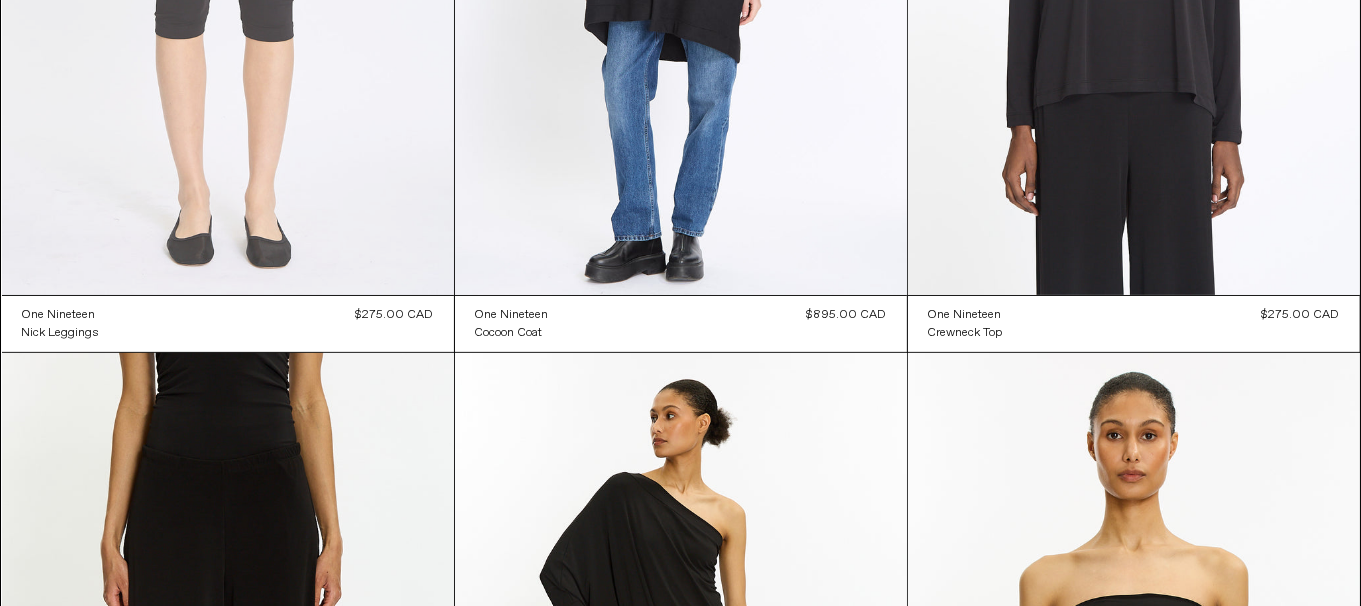 click at bounding box center [228, -44] 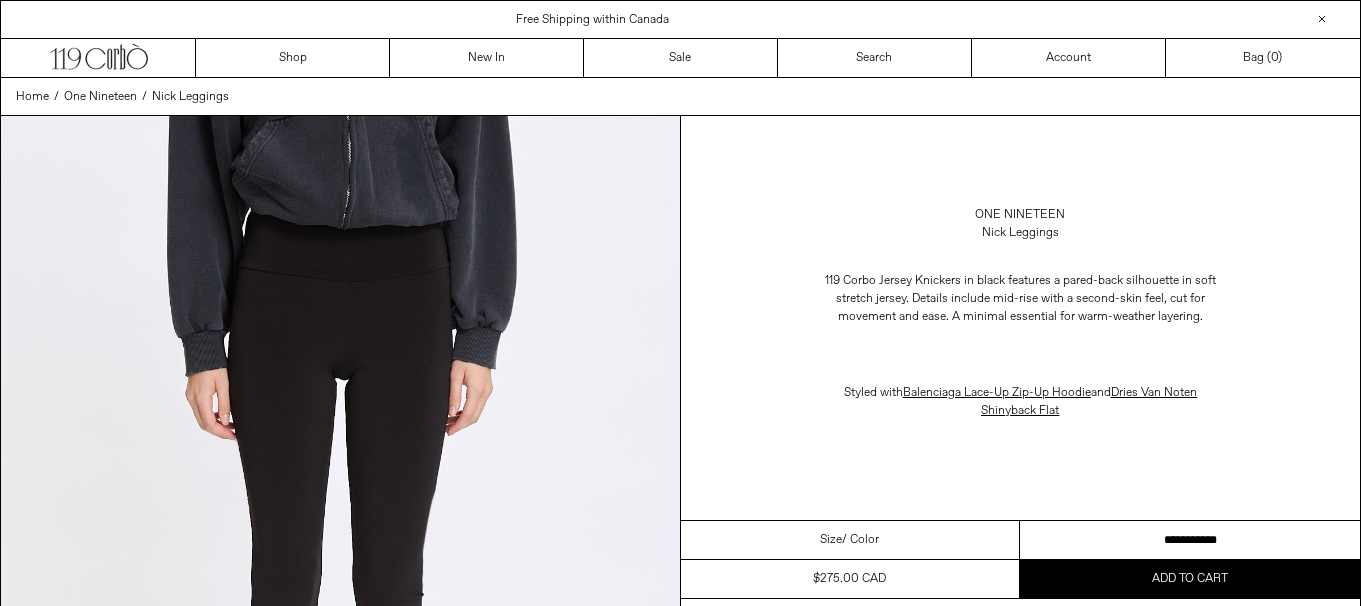 scroll, scrollTop: 0, scrollLeft: 0, axis: both 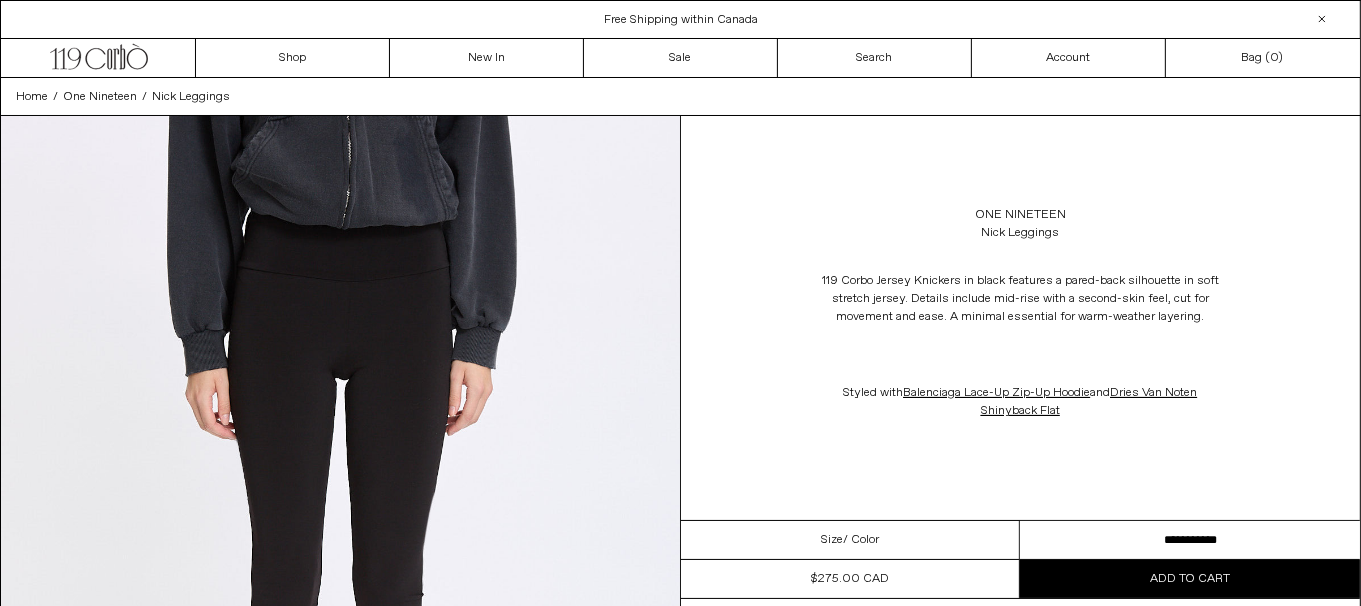 click on "**********" at bounding box center [1190, 540] 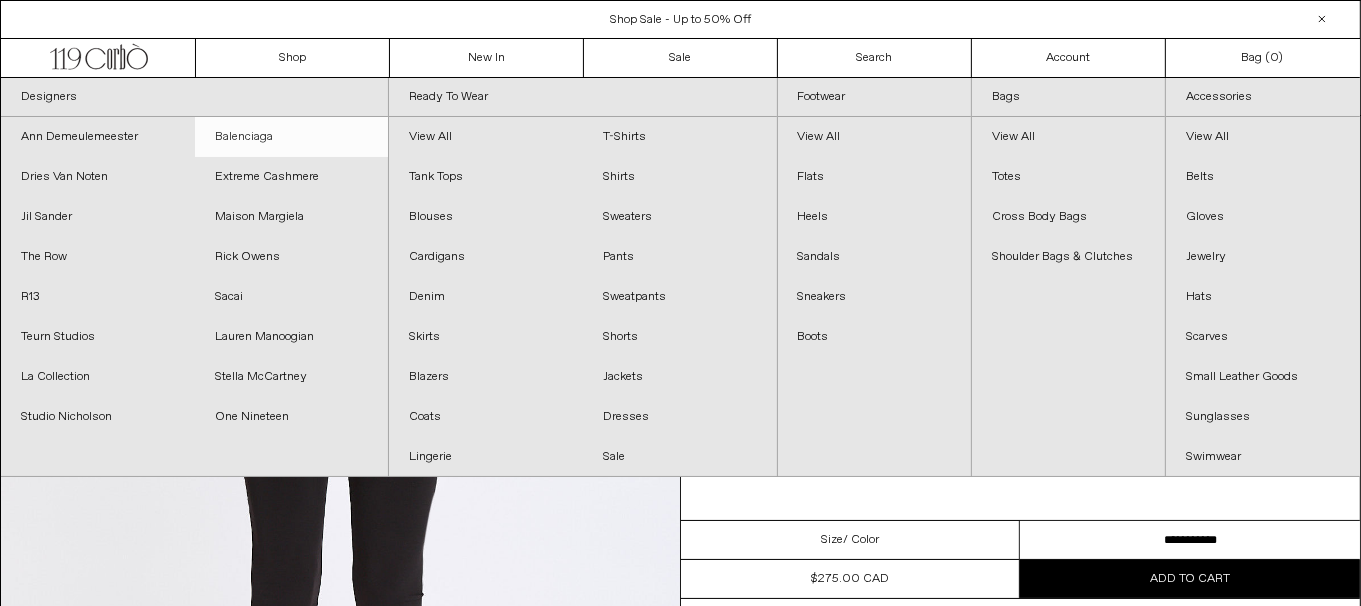 click on "Balenciaga" at bounding box center (292, 137) 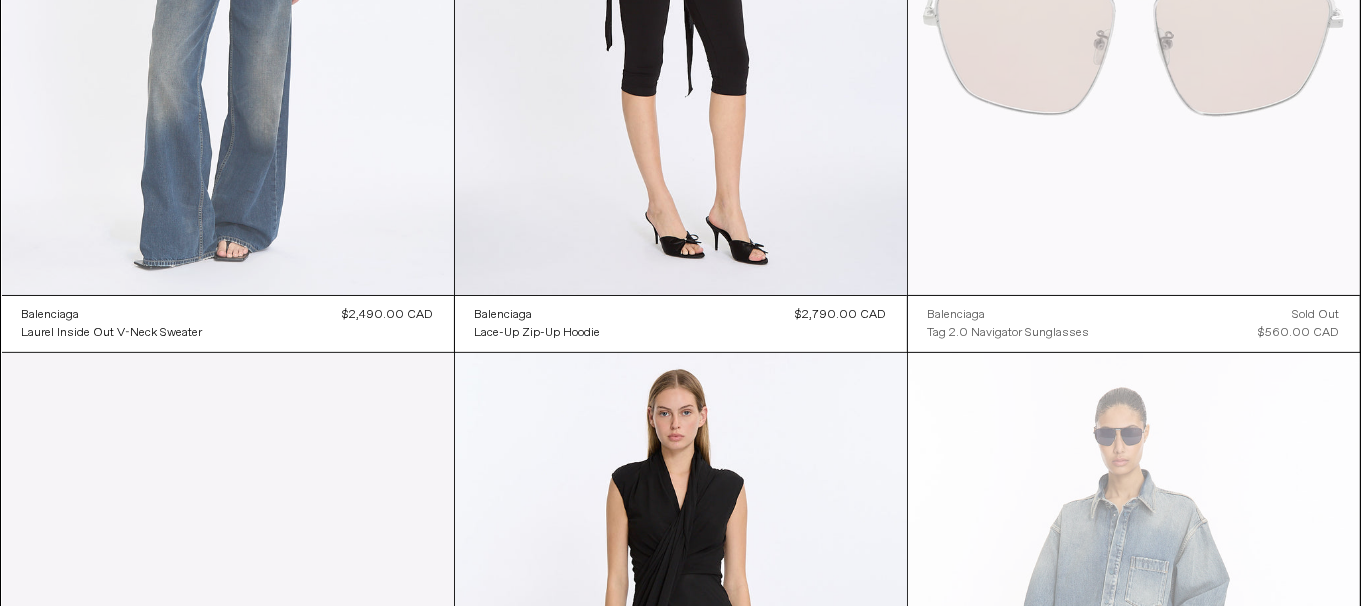 scroll, scrollTop: 0, scrollLeft: 0, axis: both 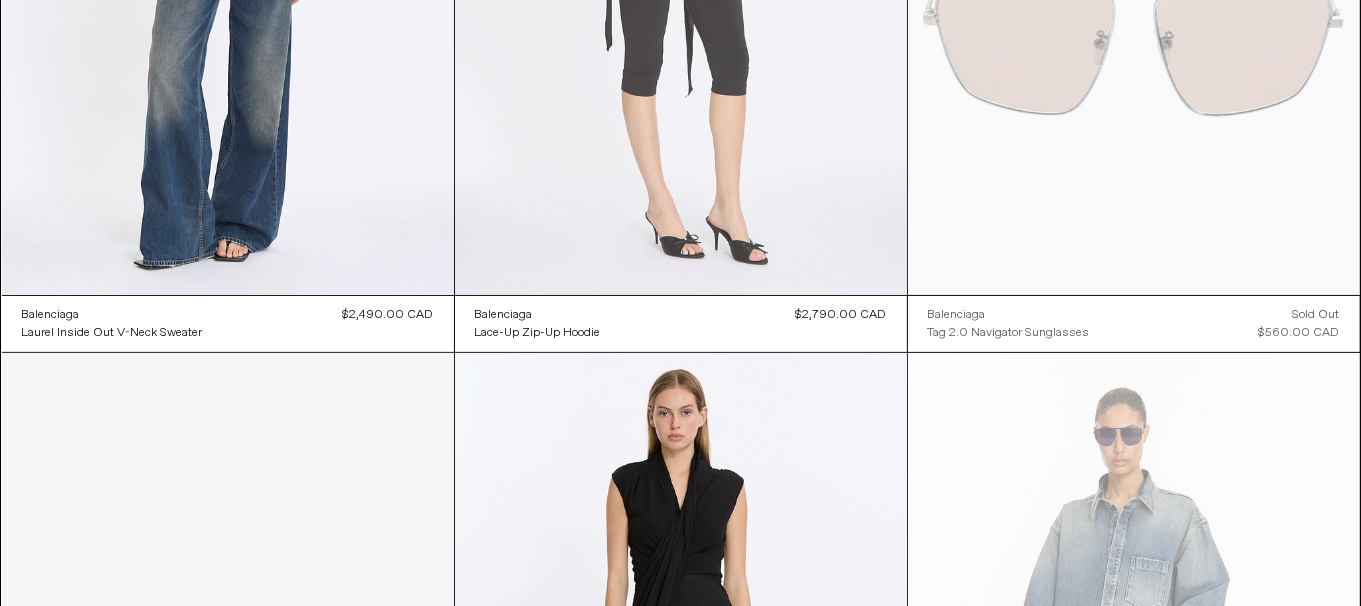 click at bounding box center (681, -44) 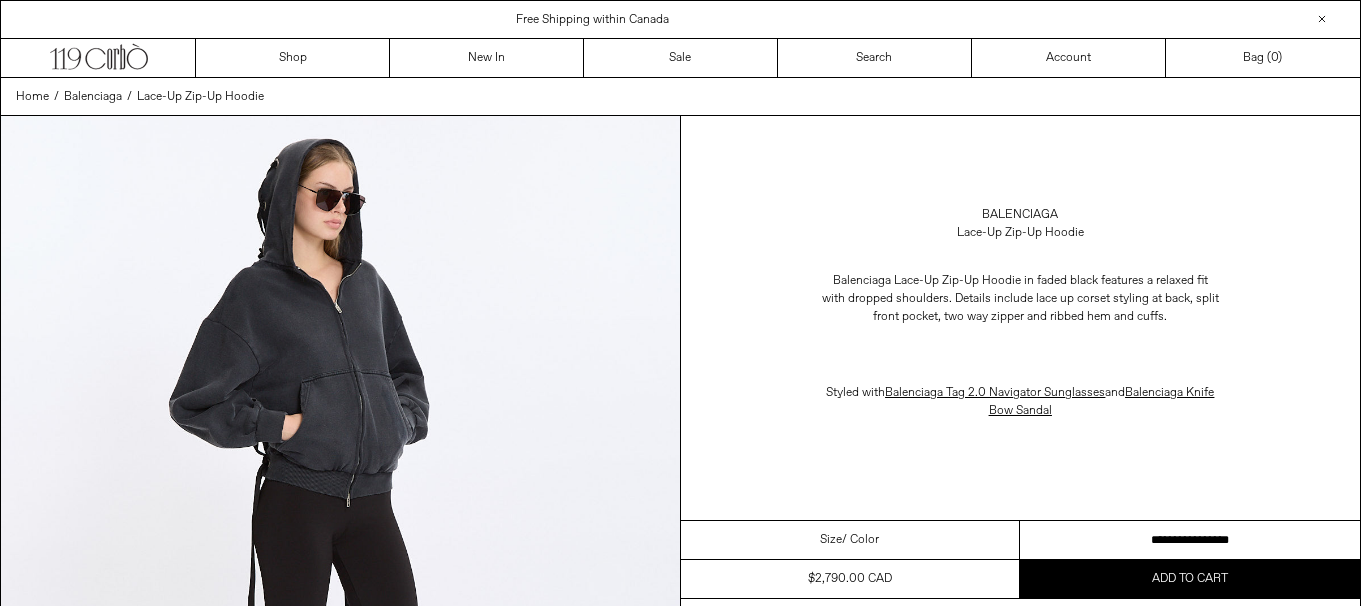 scroll, scrollTop: 0, scrollLeft: 0, axis: both 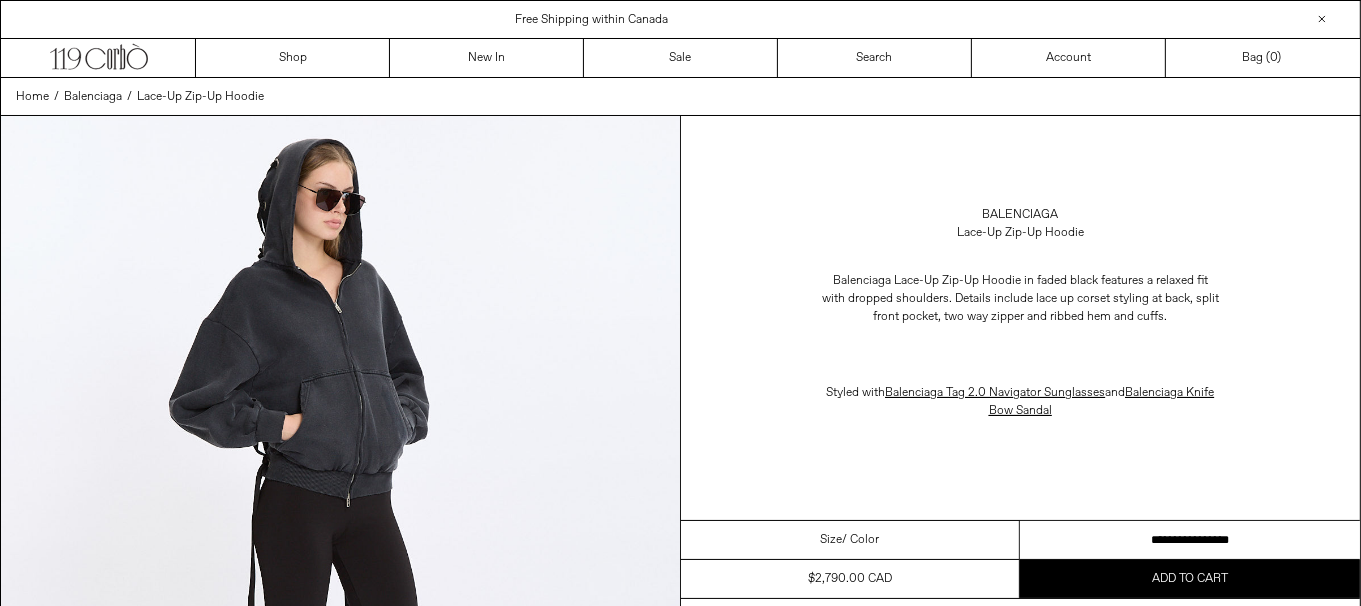 drag, startPoint x: 1187, startPoint y: 535, endPoint x: 1211, endPoint y: 536, distance: 24.020824 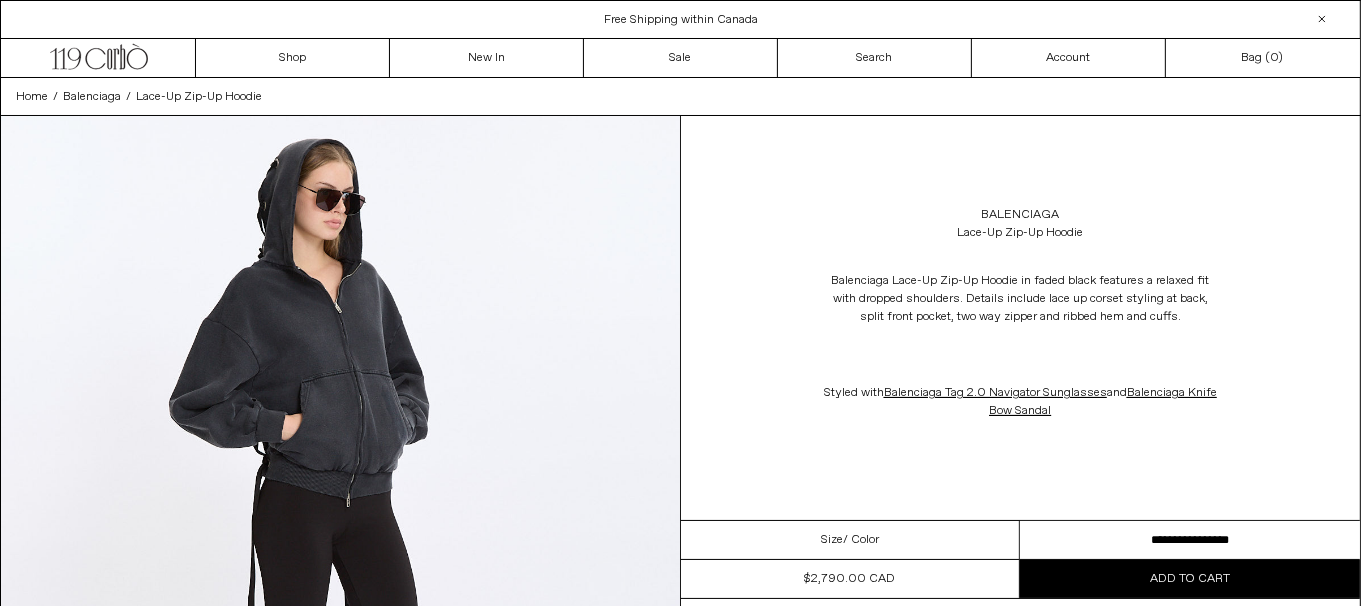 scroll, scrollTop: 0, scrollLeft: 0, axis: both 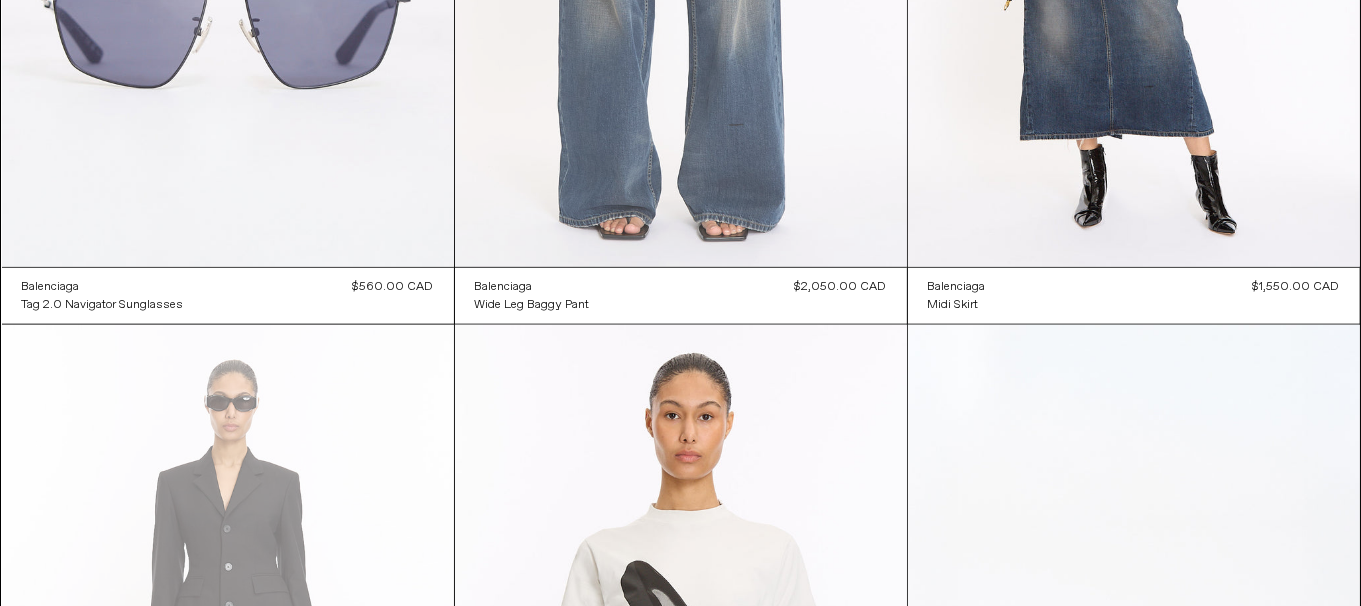 click at bounding box center [681, -72] 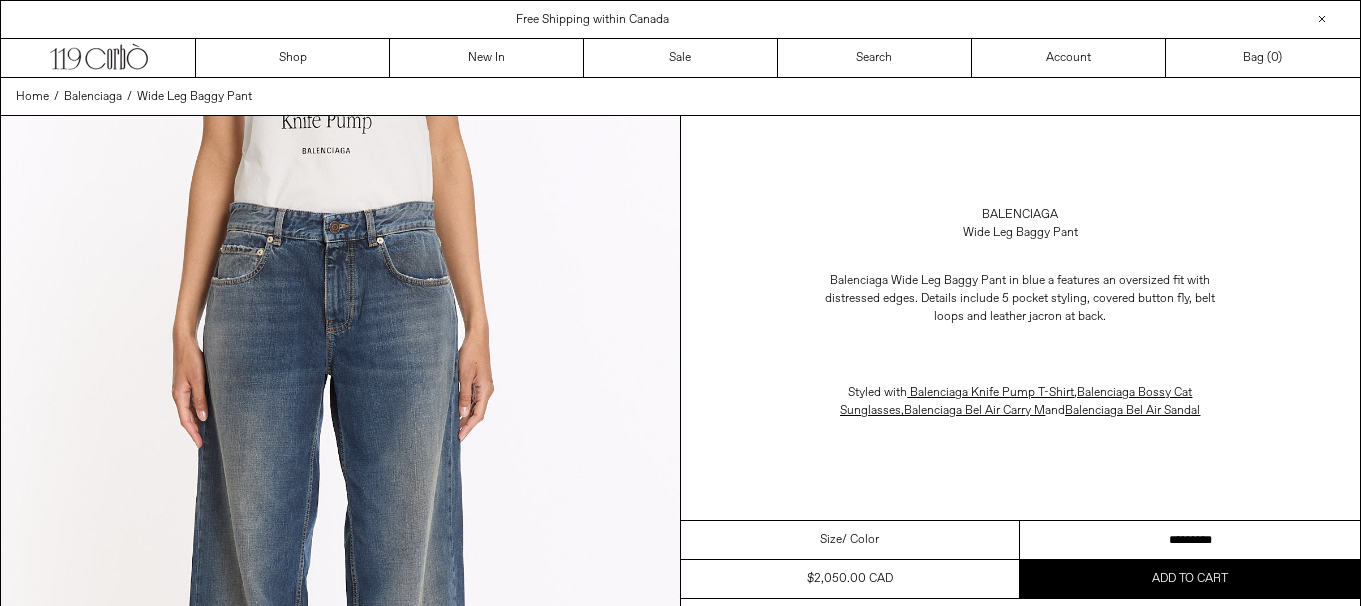 scroll, scrollTop: 0, scrollLeft: 0, axis: both 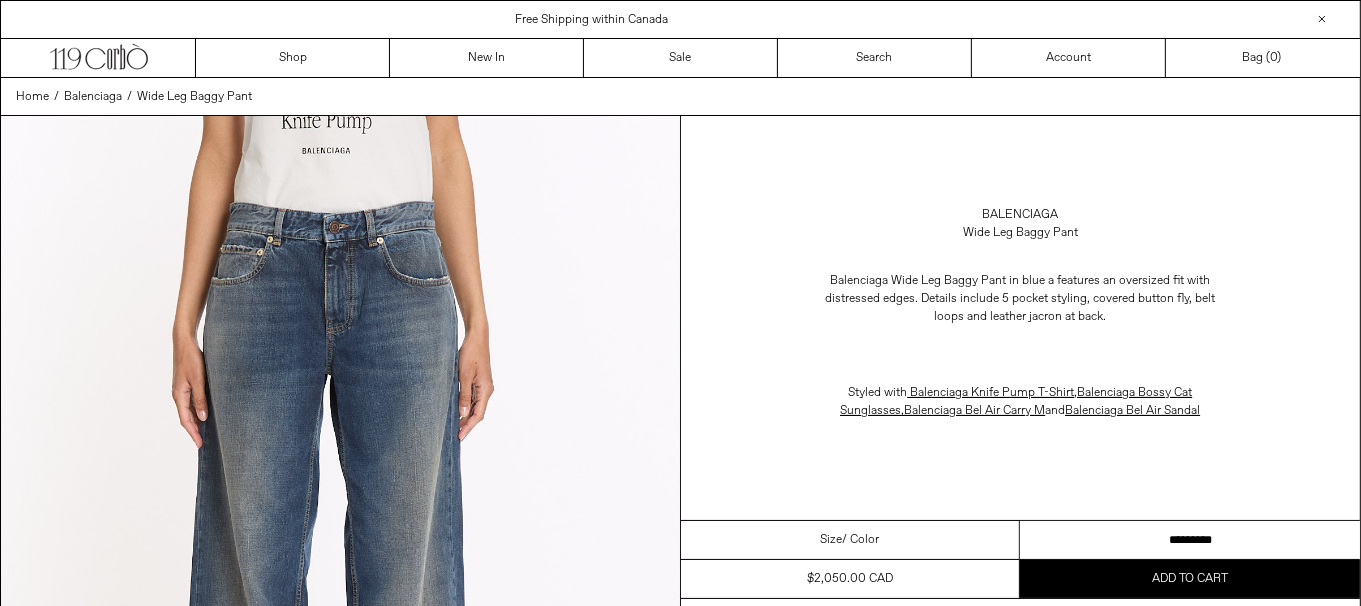 drag, startPoint x: 0, startPoint y: 0, endPoint x: 1258, endPoint y: 535, distance: 1367.0366 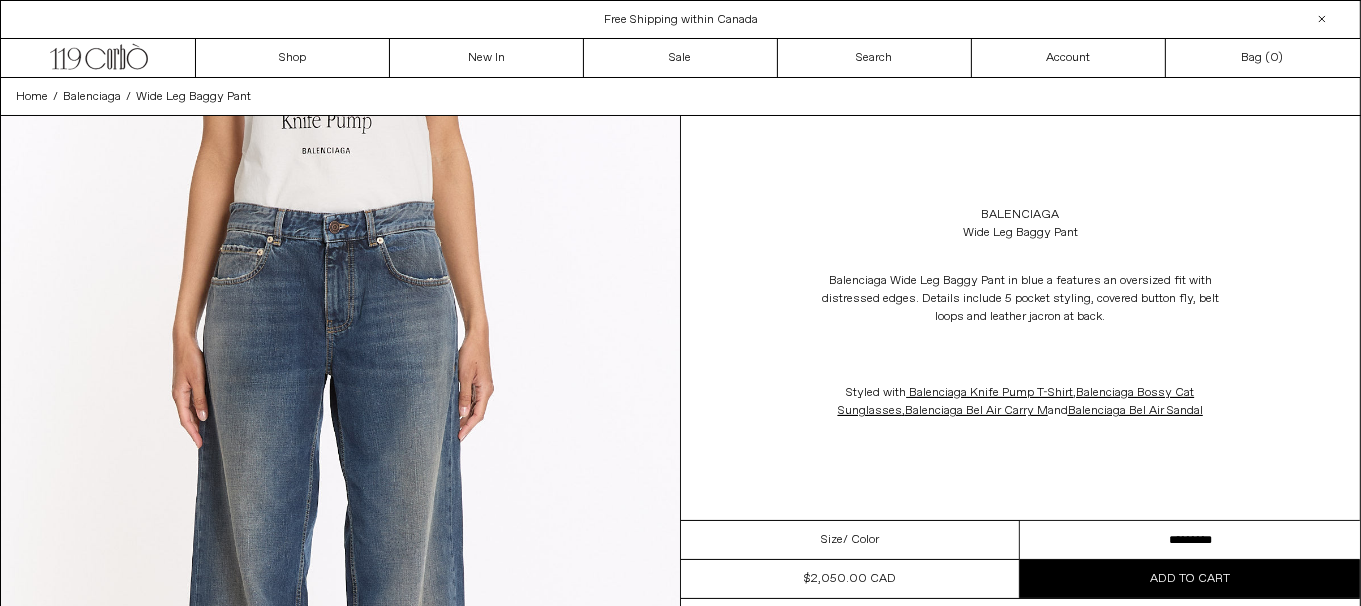 scroll, scrollTop: 0, scrollLeft: 0, axis: both 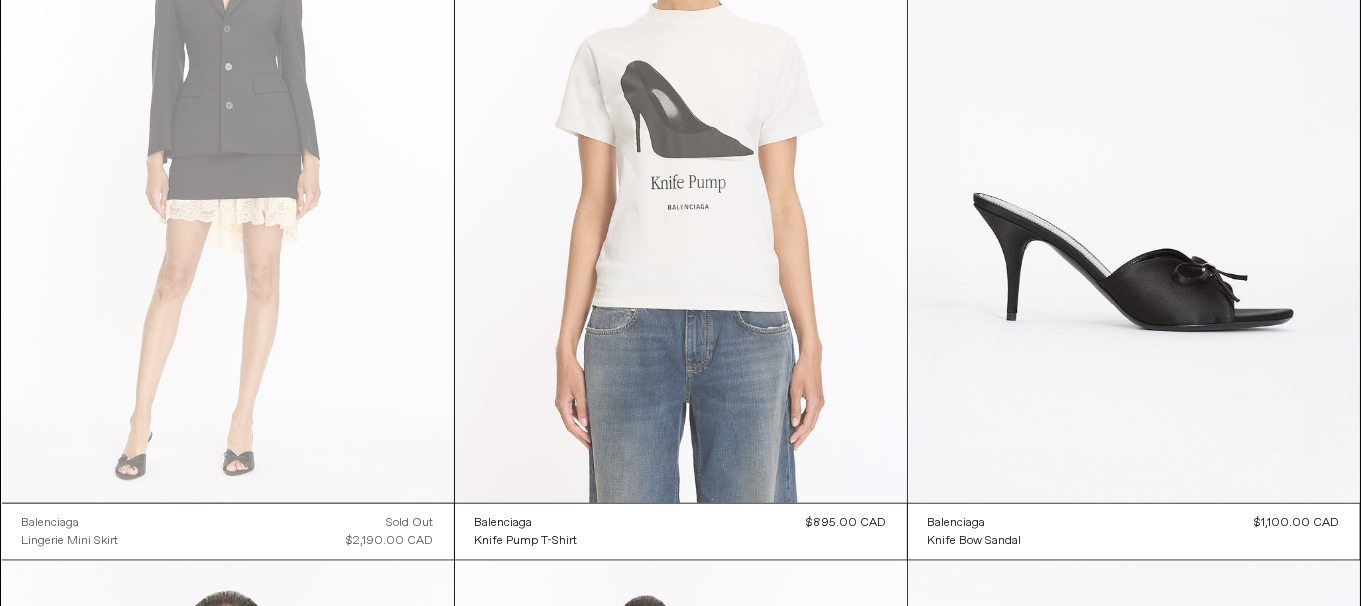 click at bounding box center [681, 164] 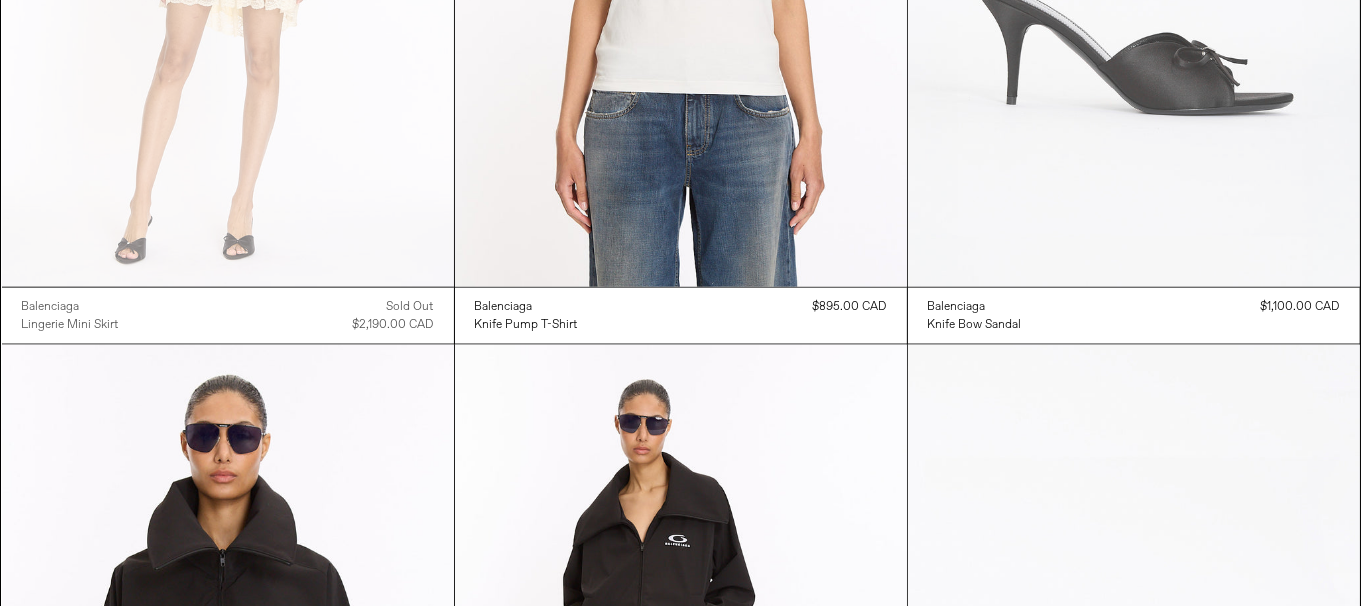 scroll, scrollTop: 3100, scrollLeft: 0, axis: vertical 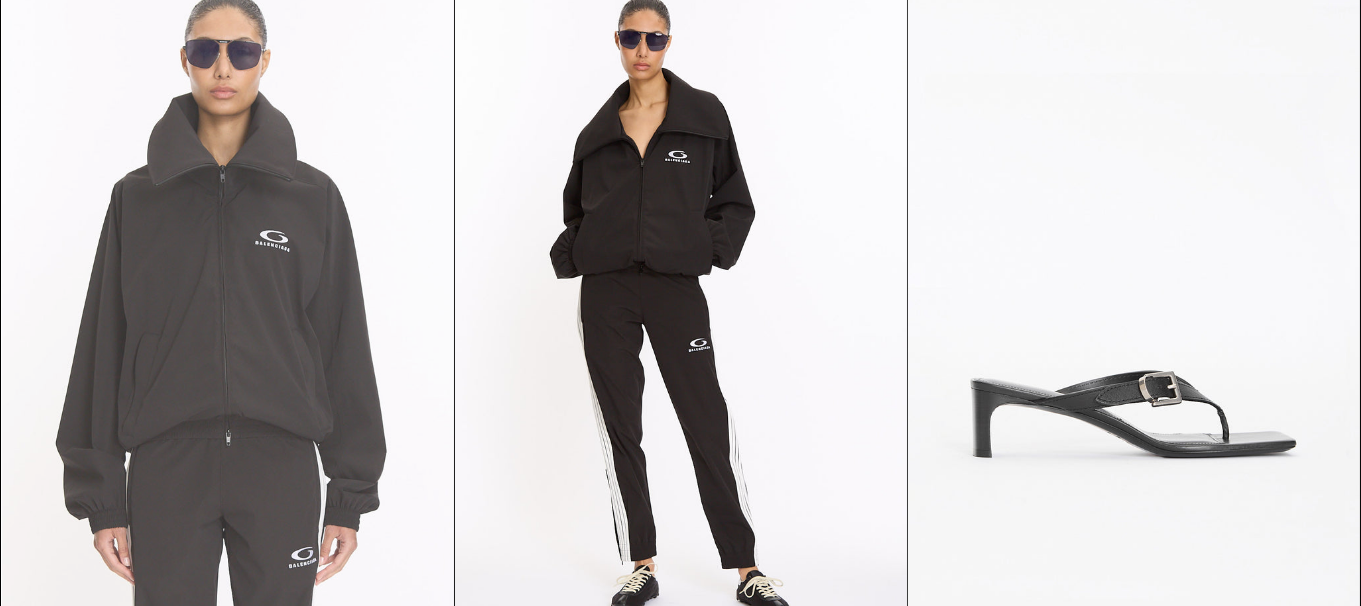 click at bounding box center [228, 300] 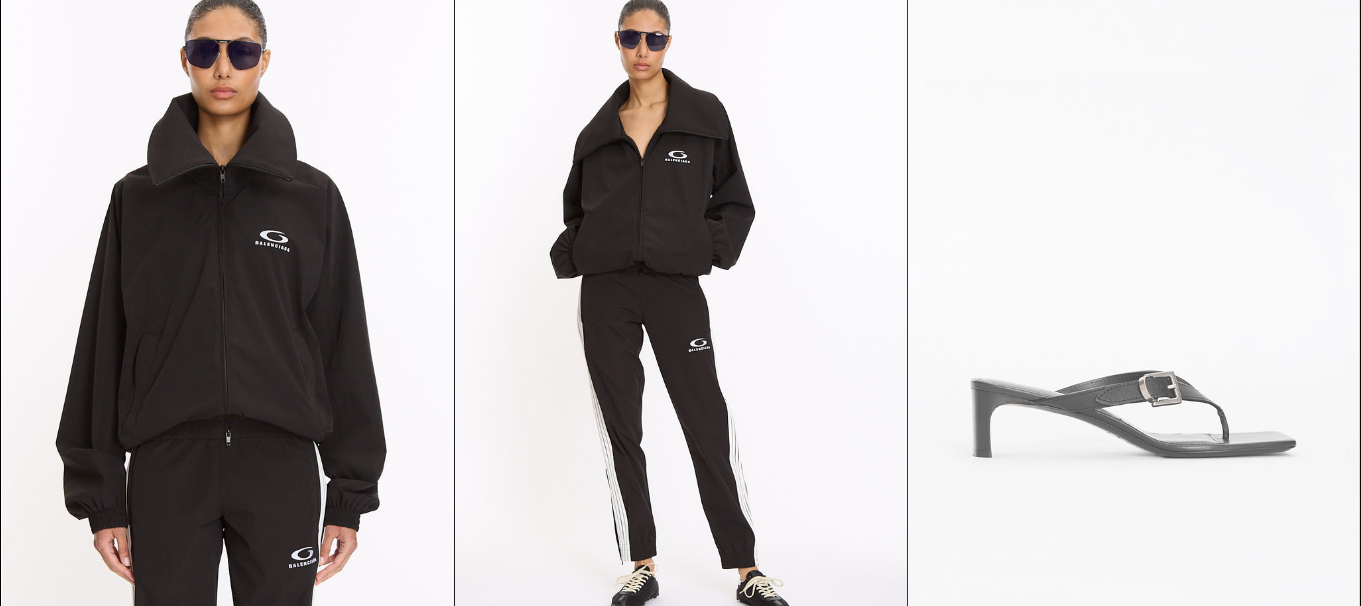 click at bounding box center [1134, 300] 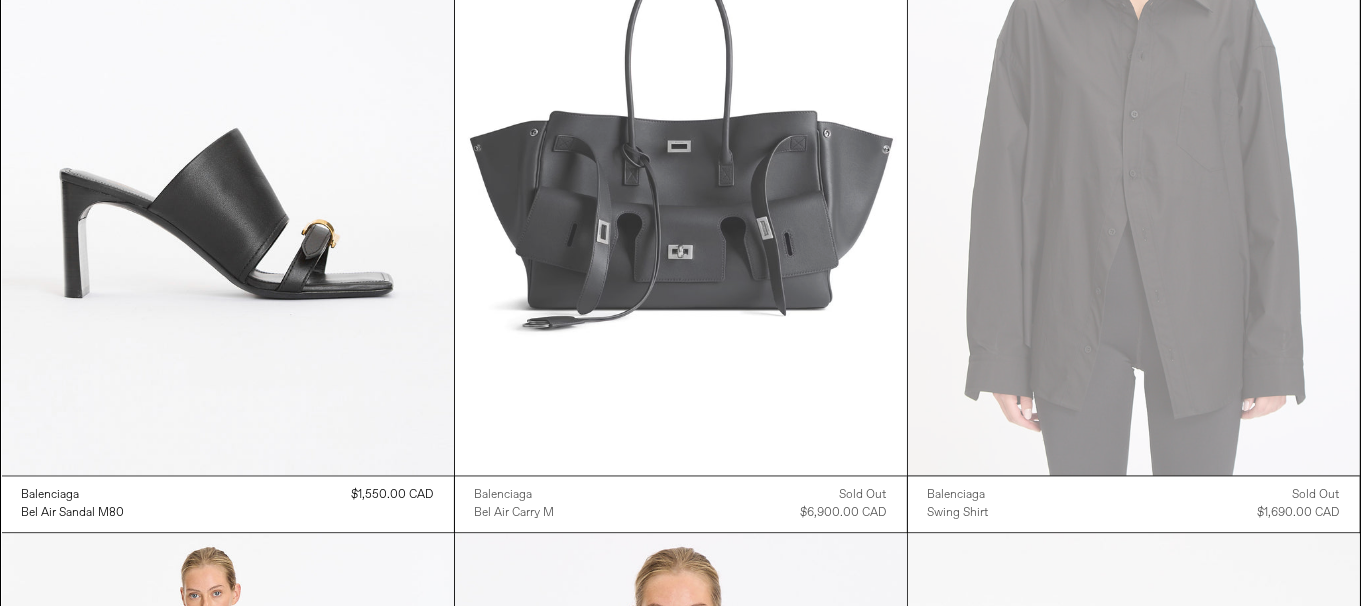 scroll, scrollTop: 4100, scrollLeft: 0, axis: vertical 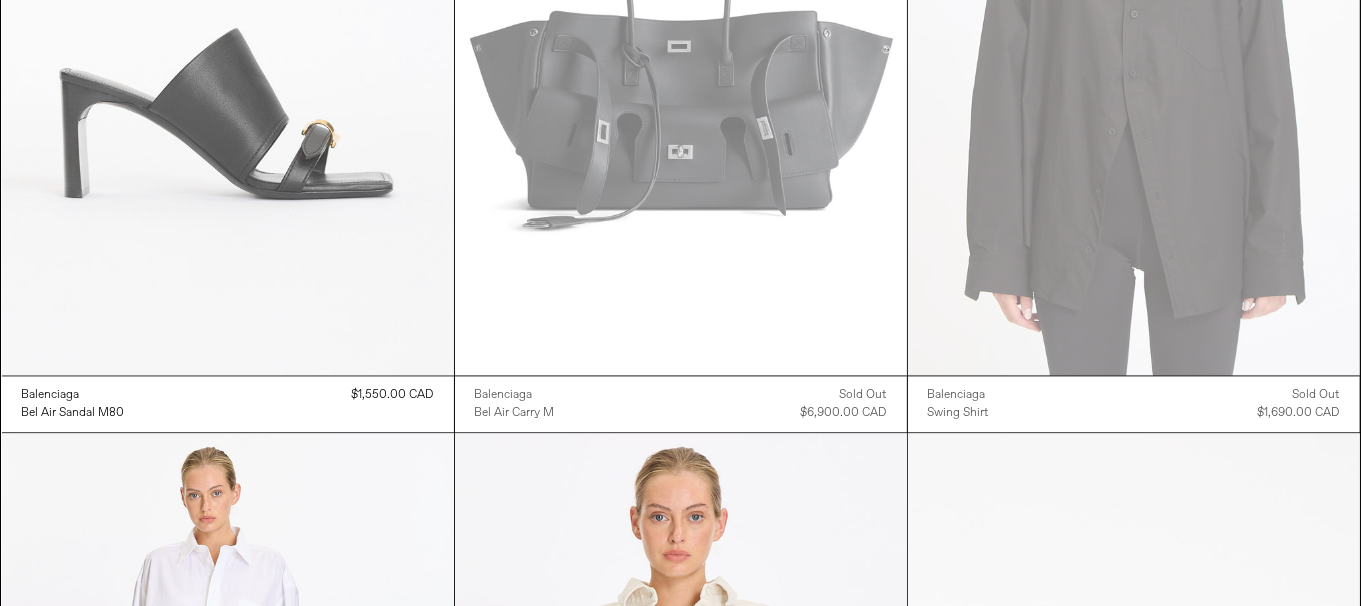 click at bounding box center [228, 36] 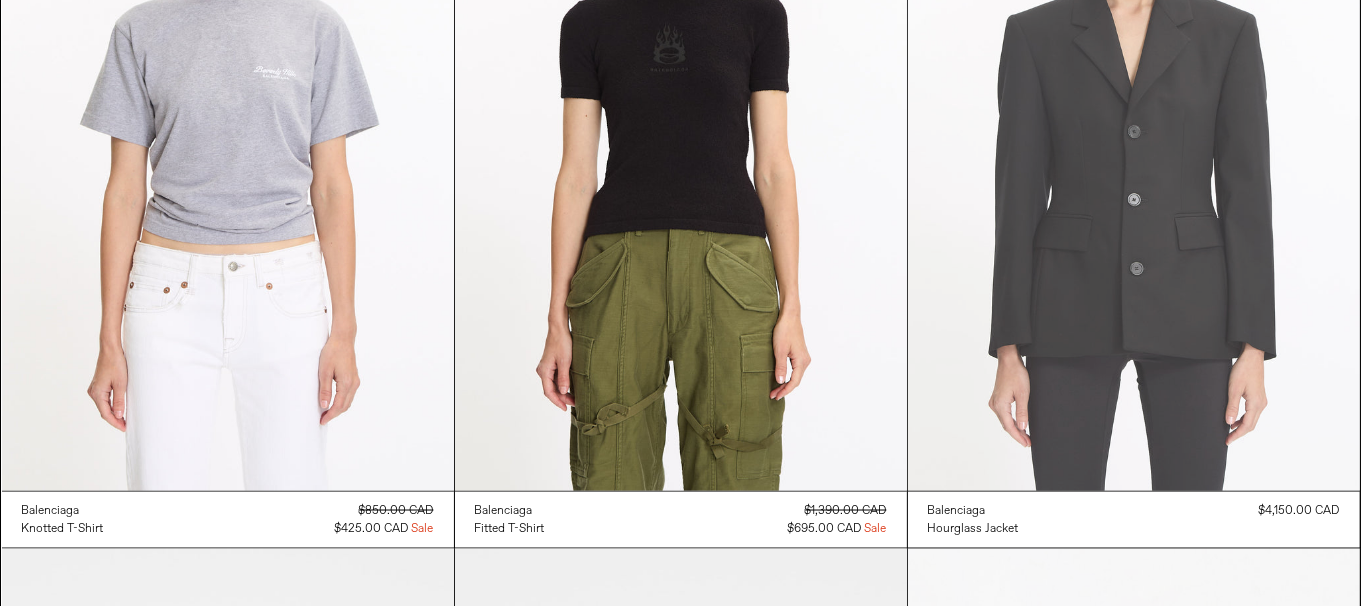 scroll, scrollTop: 9815, scrollLeft: 0, axis: vertical 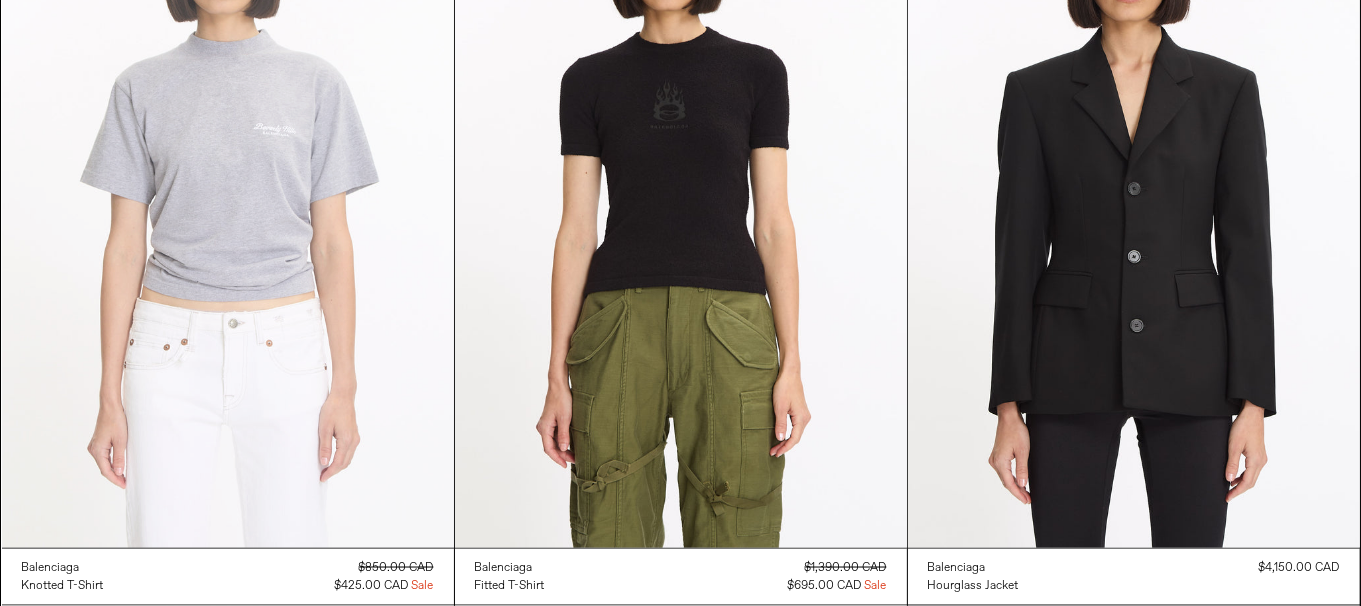 click at bounding box center [228, 209] 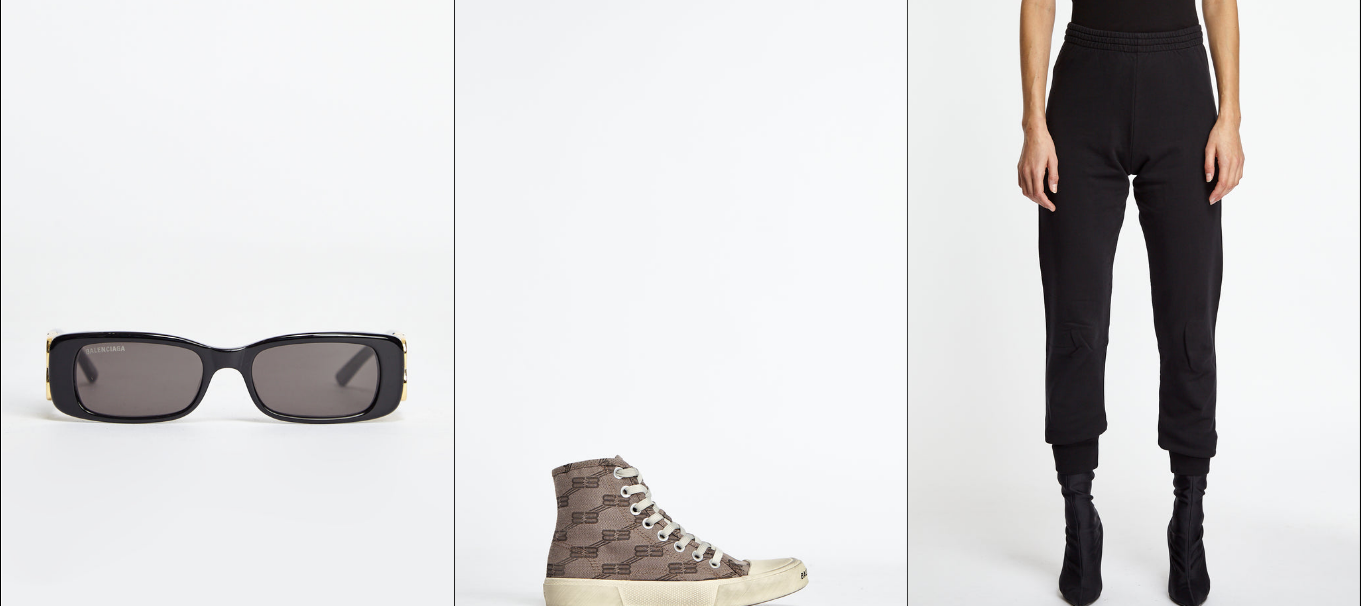 scroll, scrollTop: 18795, scrollLeft: 0, axis: vertical 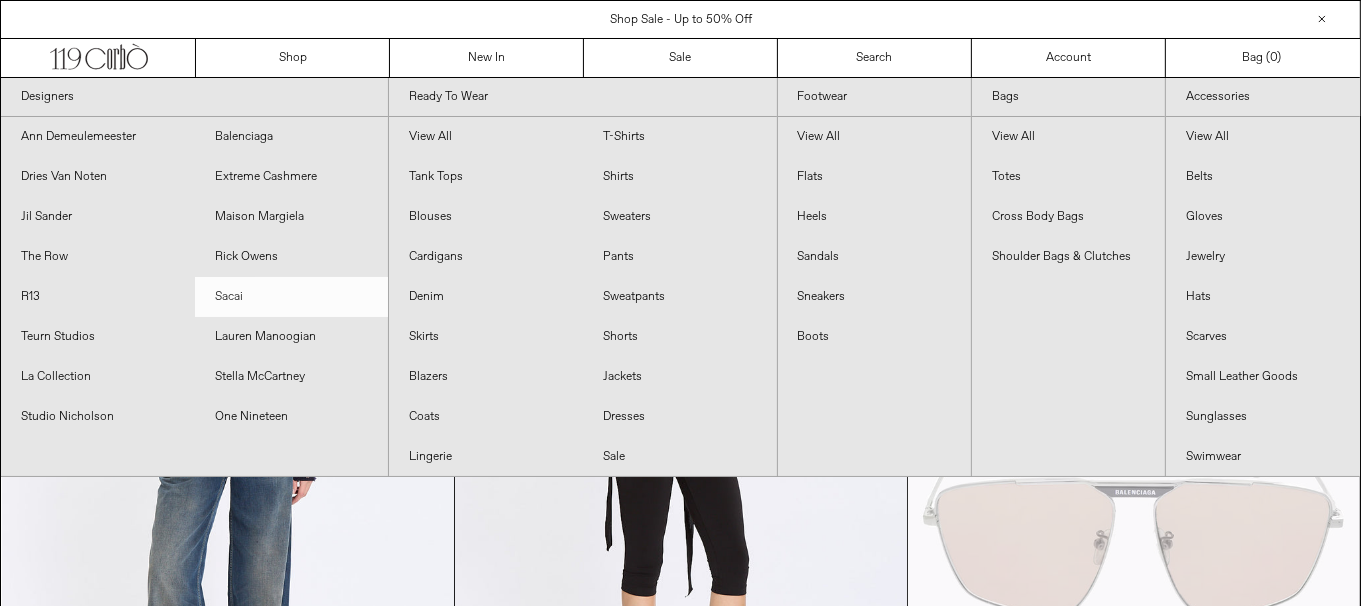 click on "Sacai" at bounding box center [292, 297] 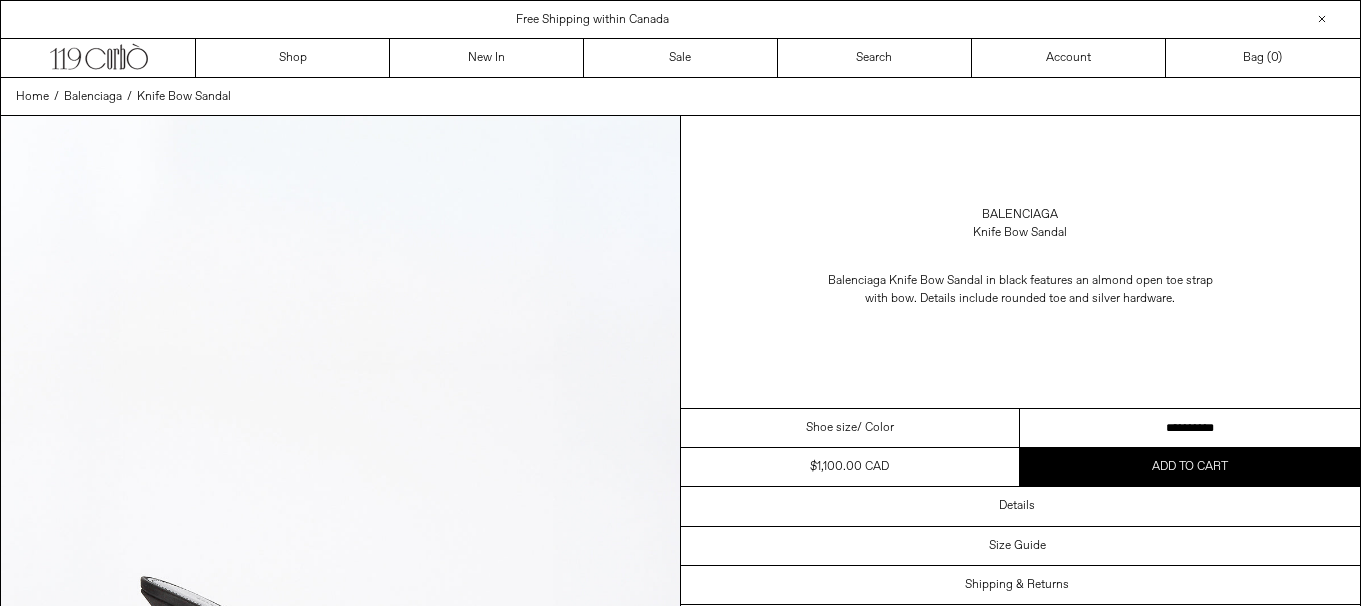 scroll, scrollTop: 0, scrollLeft: 0, axis: both 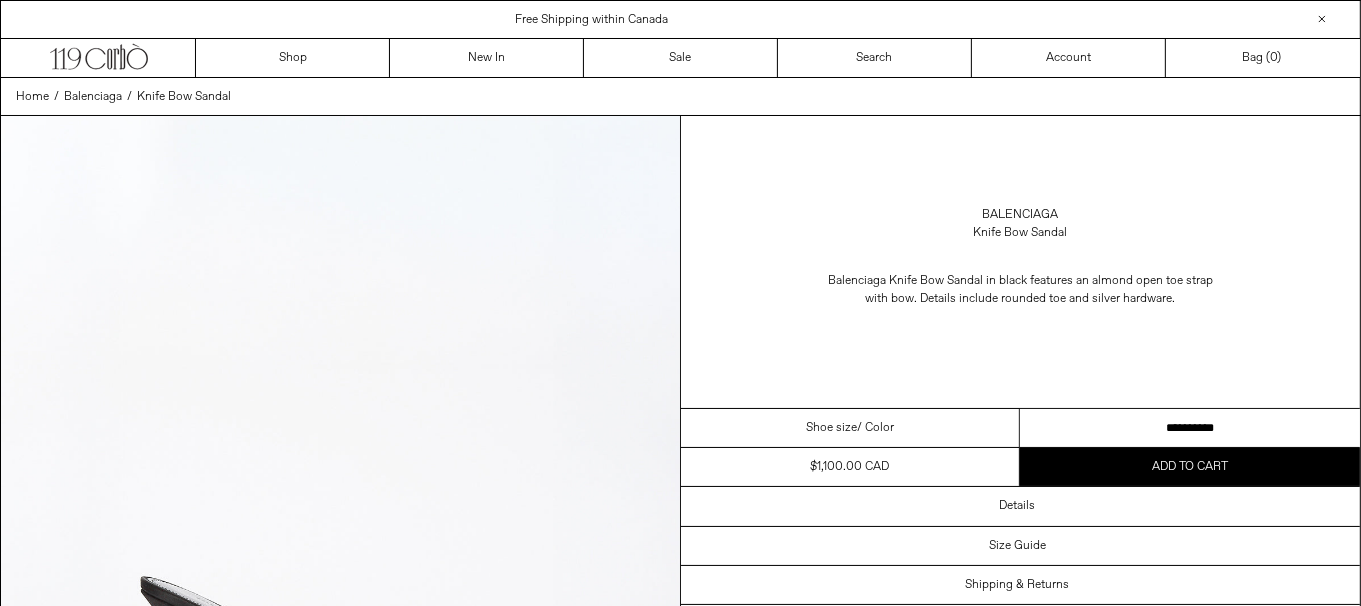drag, startPoint x: 1183, startPoint y: 425, endPoint x: 1250, endPoint y: 434, distance: 67.601776 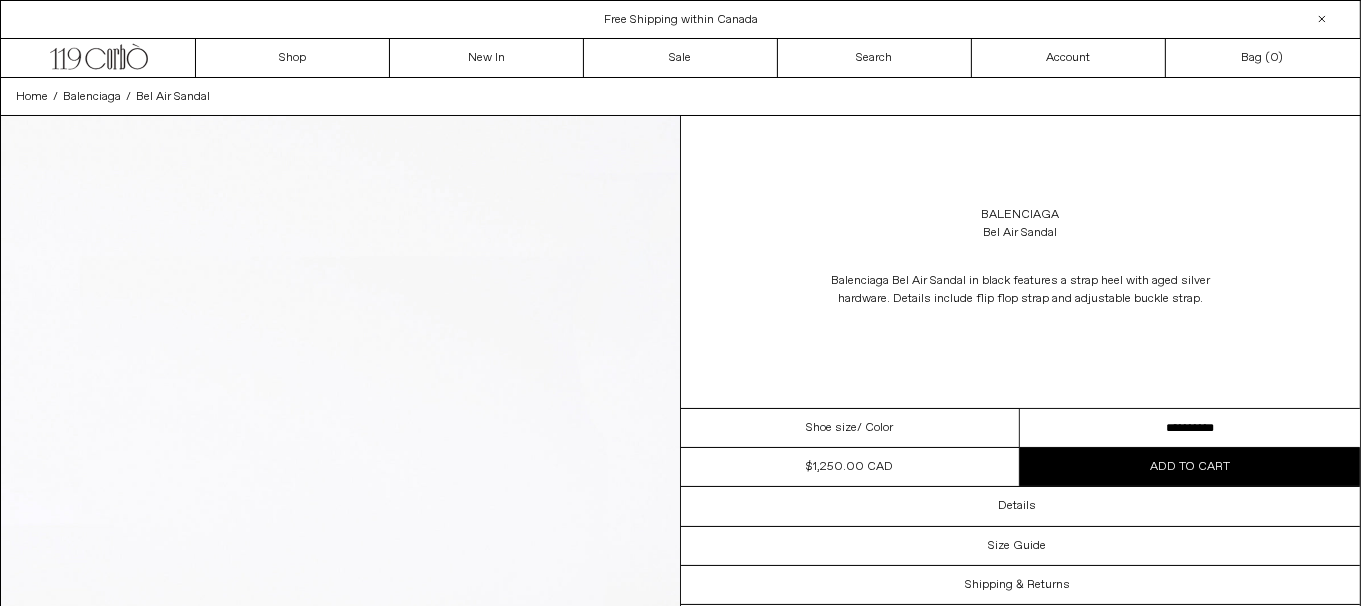 scroll, scrollTop: 0, scrollLeft: 0, axis: both 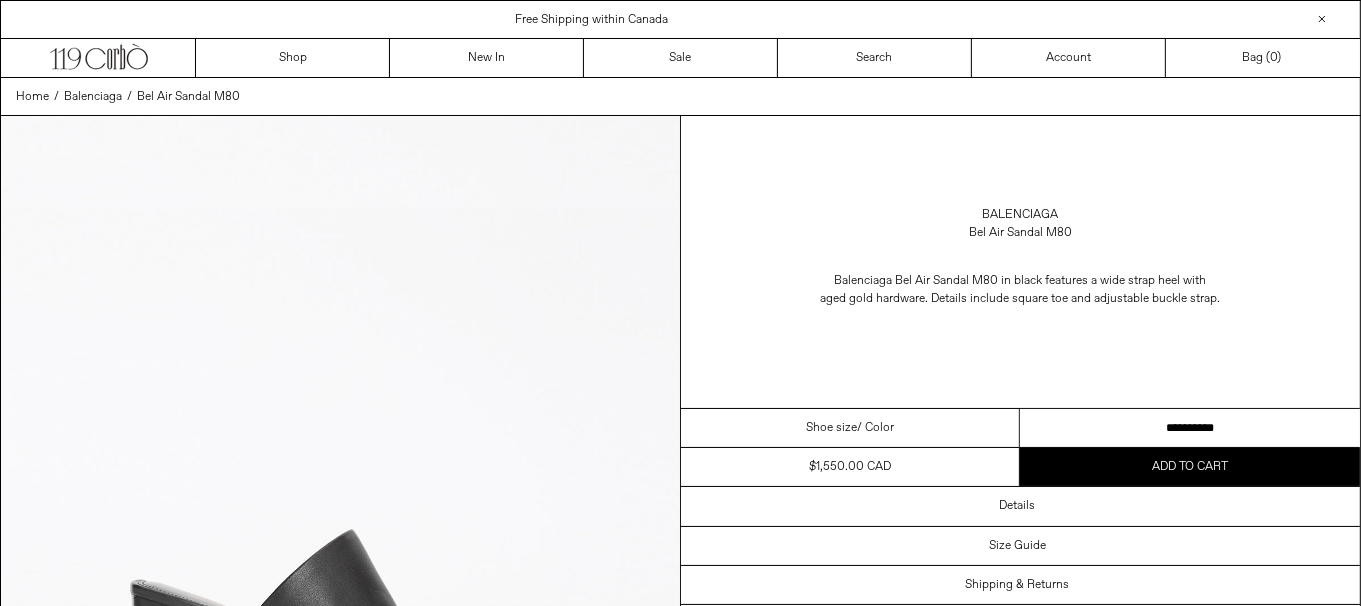 click on "**********" at bounding box center [1190, 428] 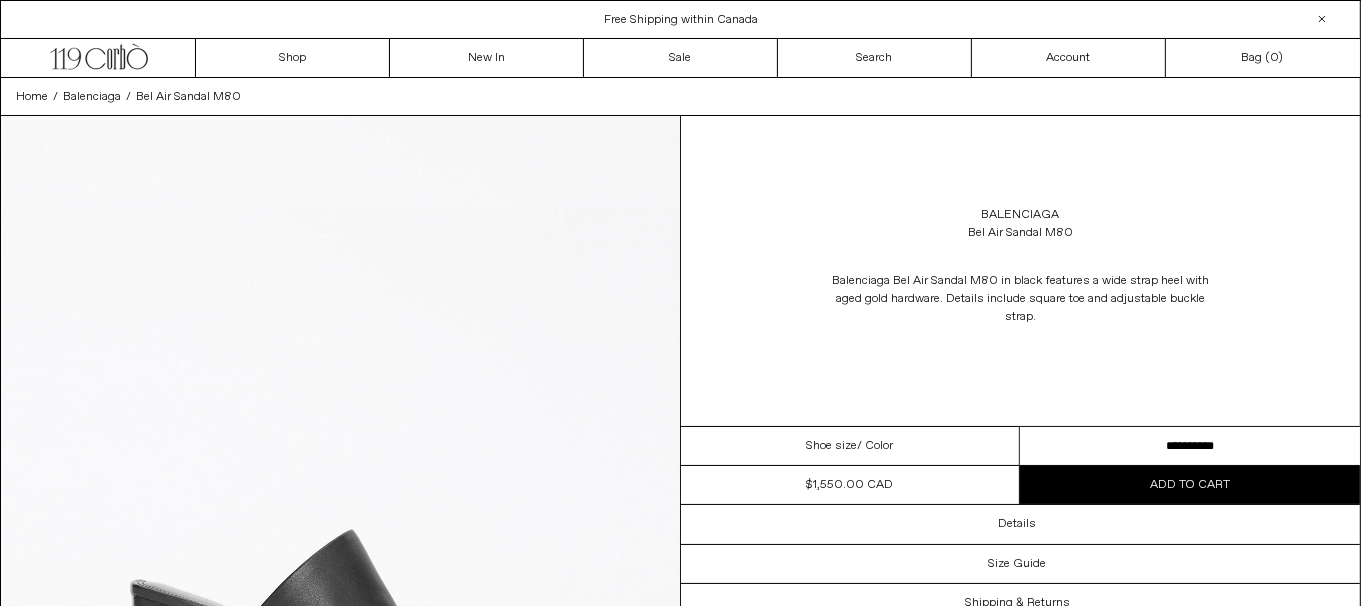 scroll, scrollTop: 0, scrollLeft: 0, axis: both 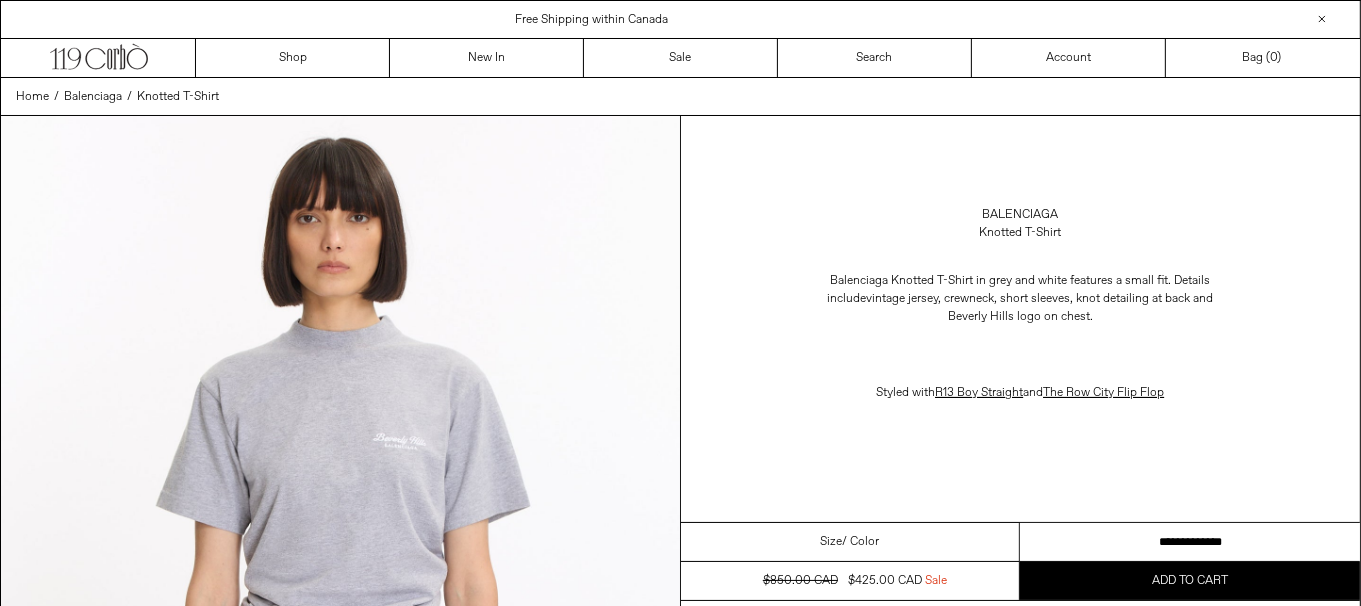 click on "**********" at bounding box center (1190, 542) 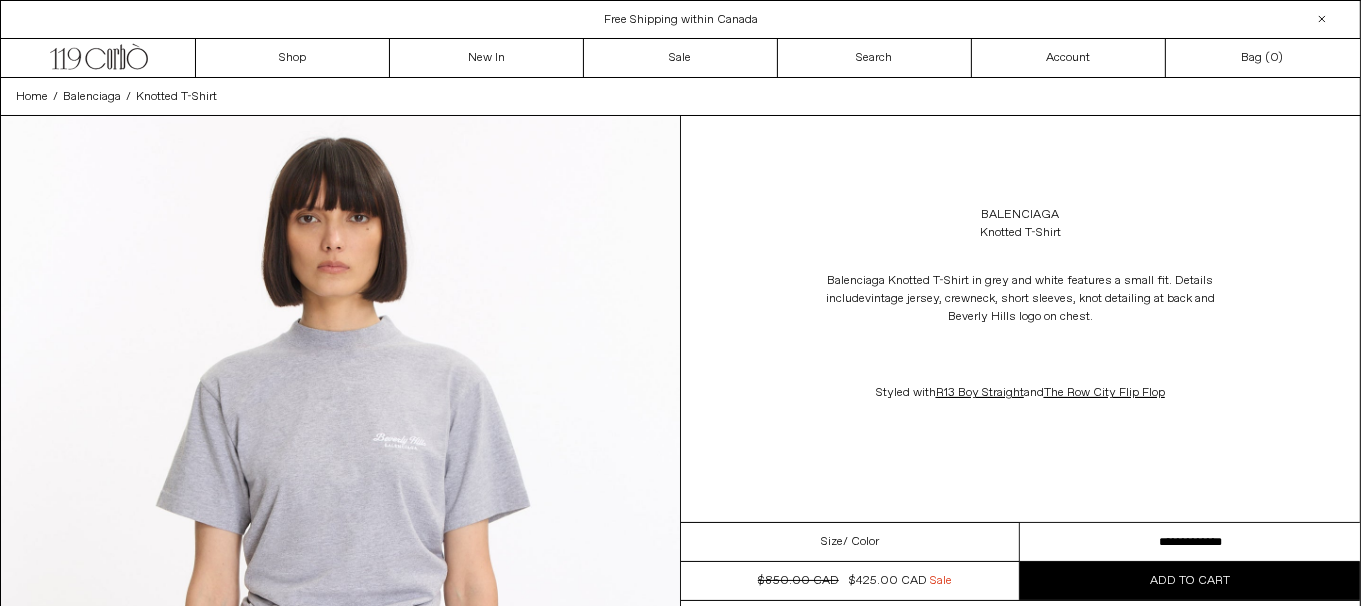 scroll, scrollTop: 0, scrollLeft: 0, axis: both 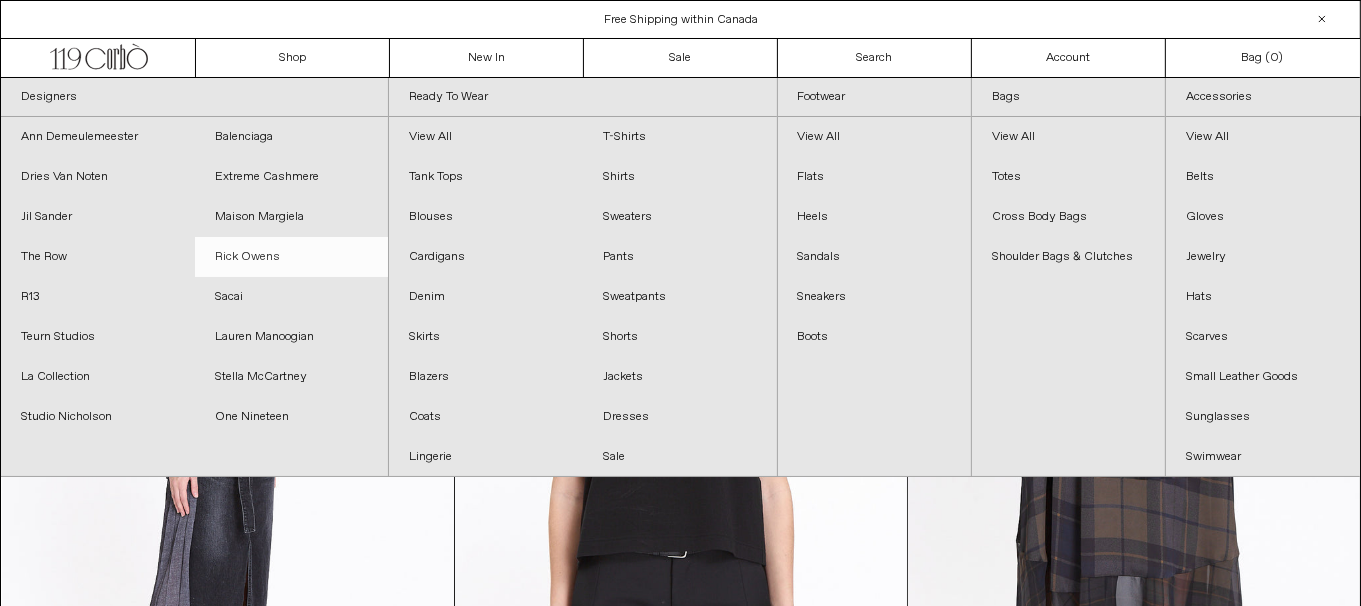 click on "Rick Owens" at bounding box center [292, 257] 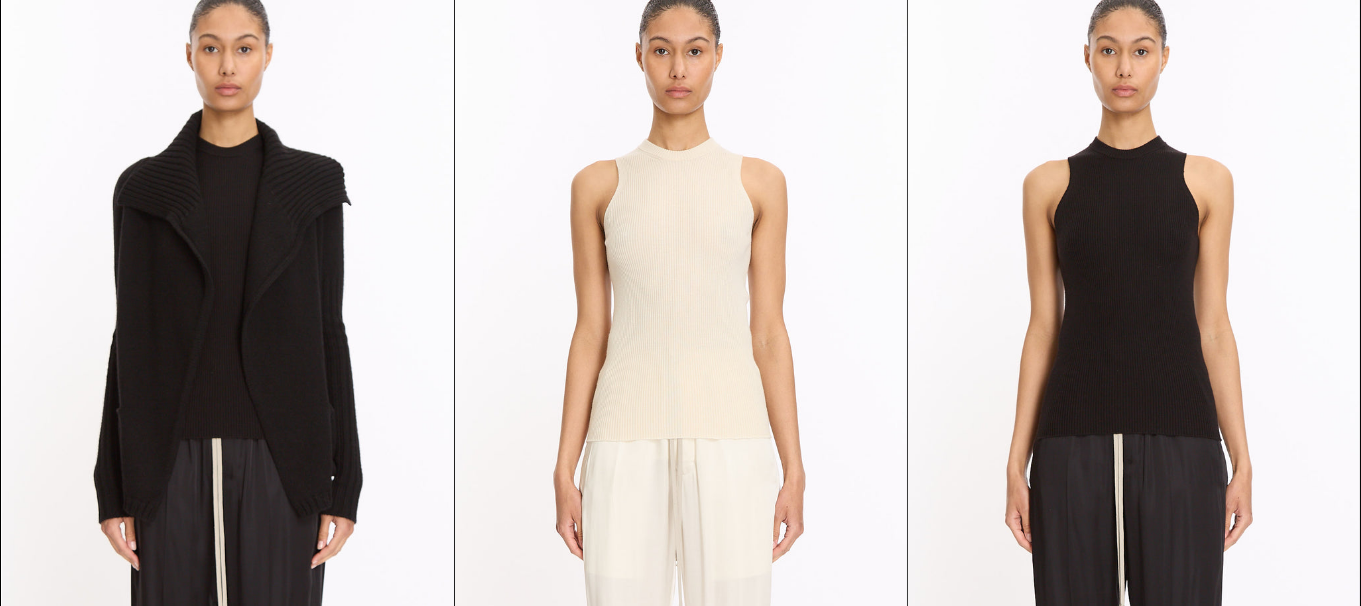 scroll, scrollTop: 1099, scrollLeft: 0, axis: vertical 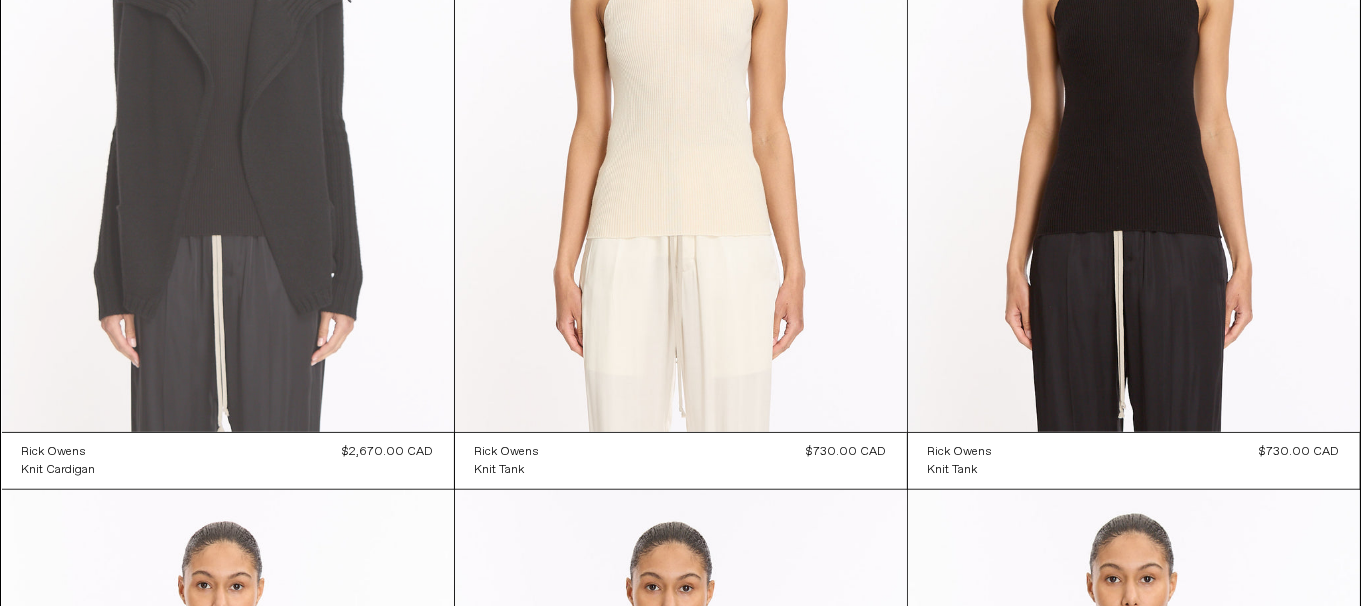 click at bounding box center [228, 93] 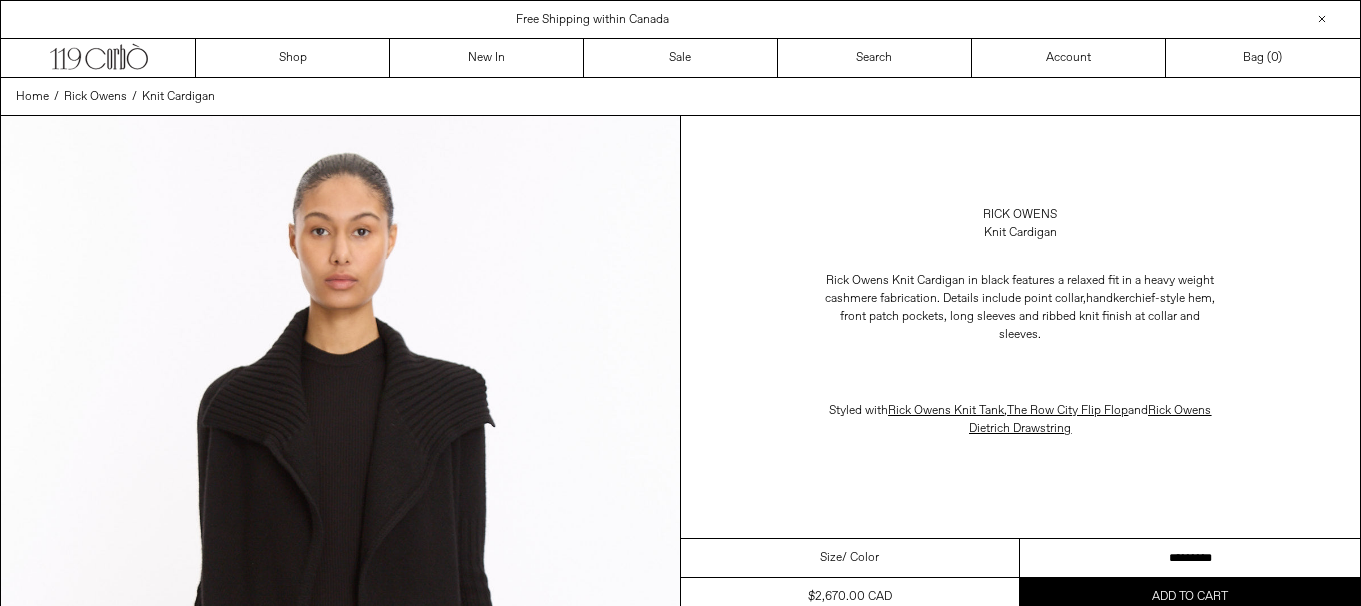 scroll, scrollTop: 0, scrollLeft: 0, axis: both 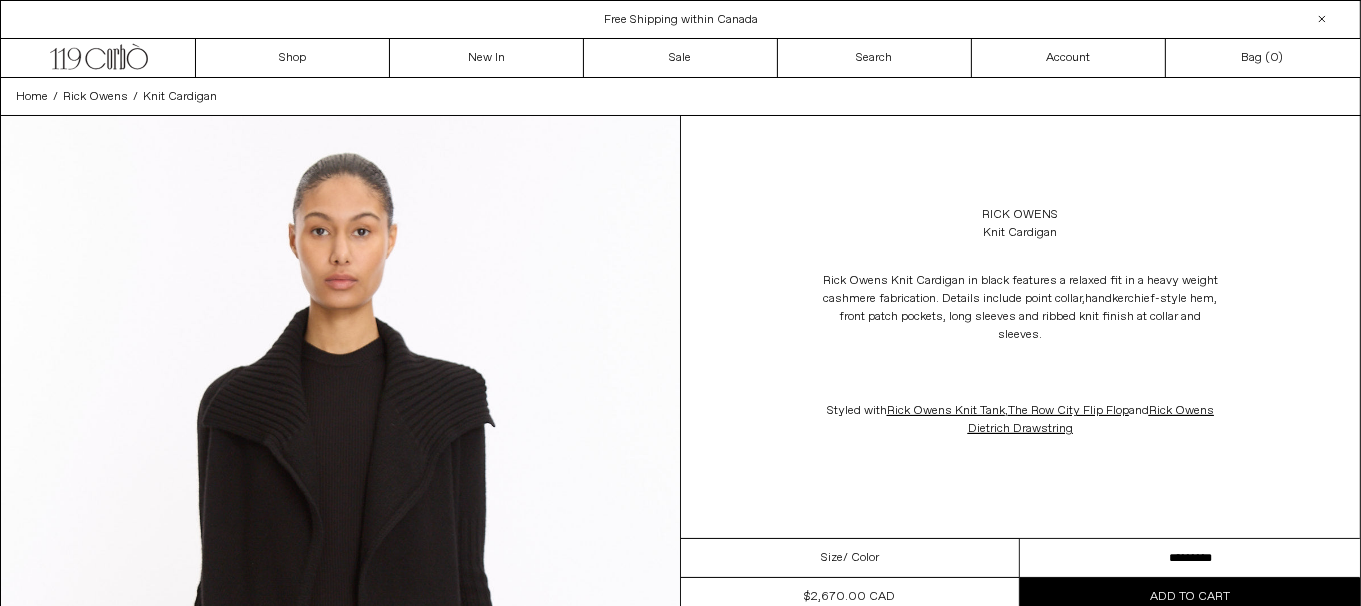 click on "**********" at bounding box center [1190, 558] 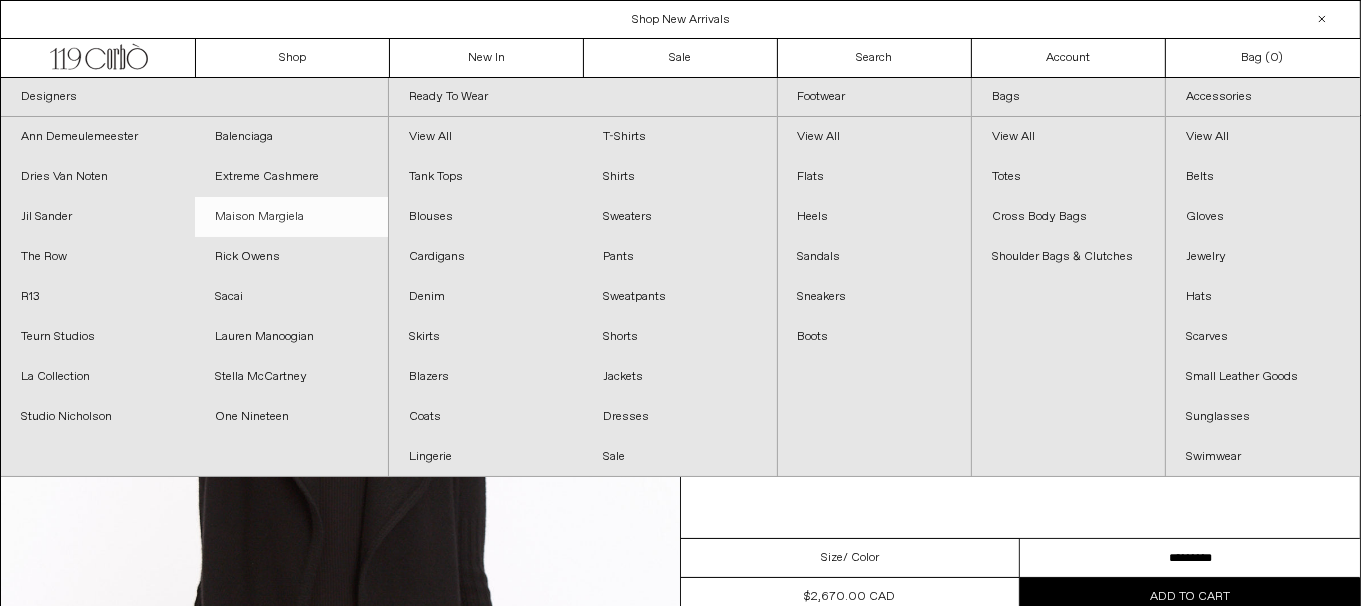 click on "Maison Margiela" at bounding box center [292, 217] 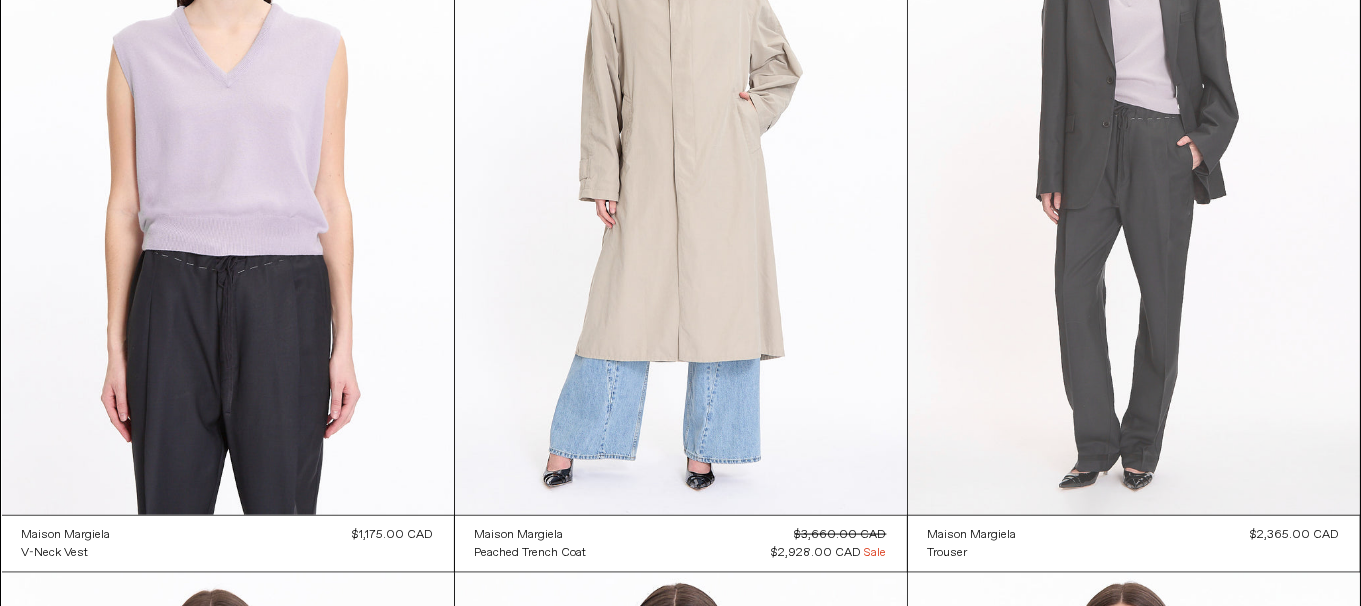 scroll, scrollTop: 2500, scrollLeft: 0, axis: vertical 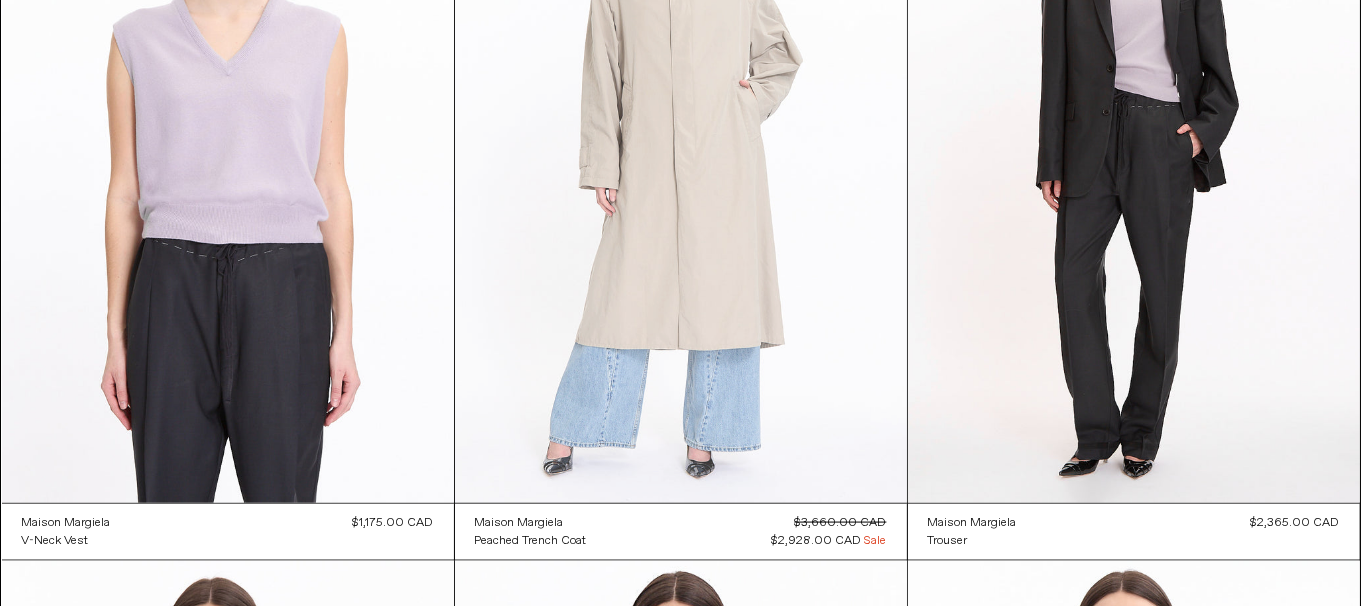 click at bounding box center (681, 164) 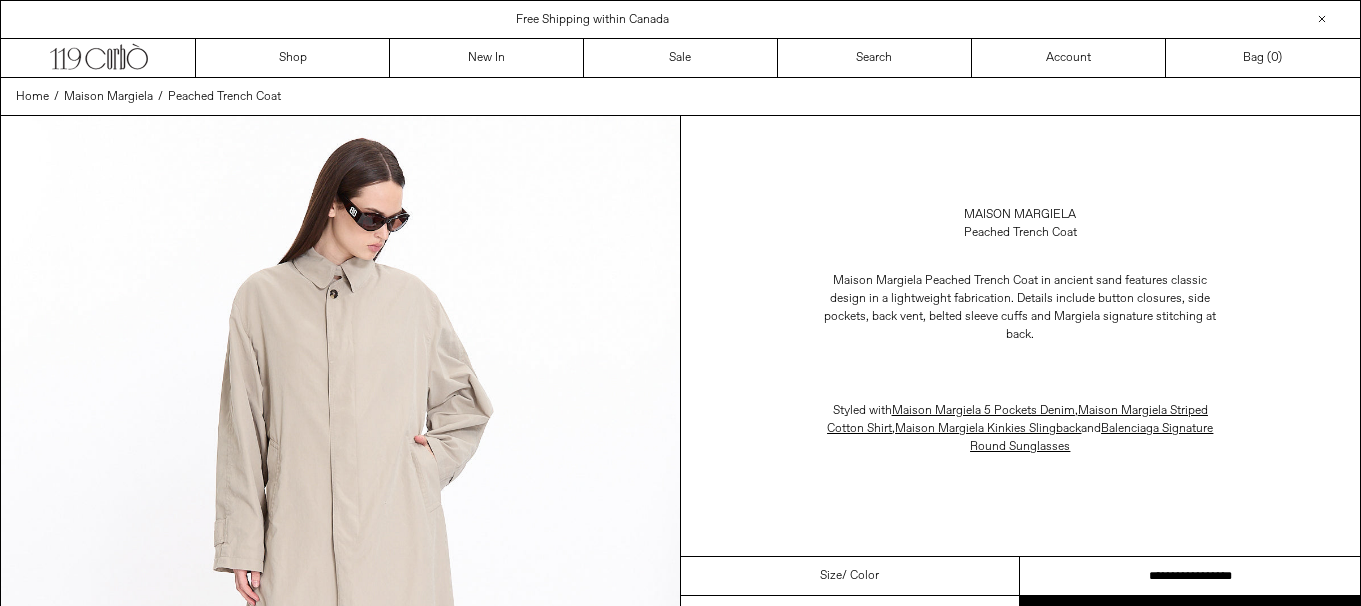 scroll, scrollTop: 0, scrollLeft: 0, axis: both 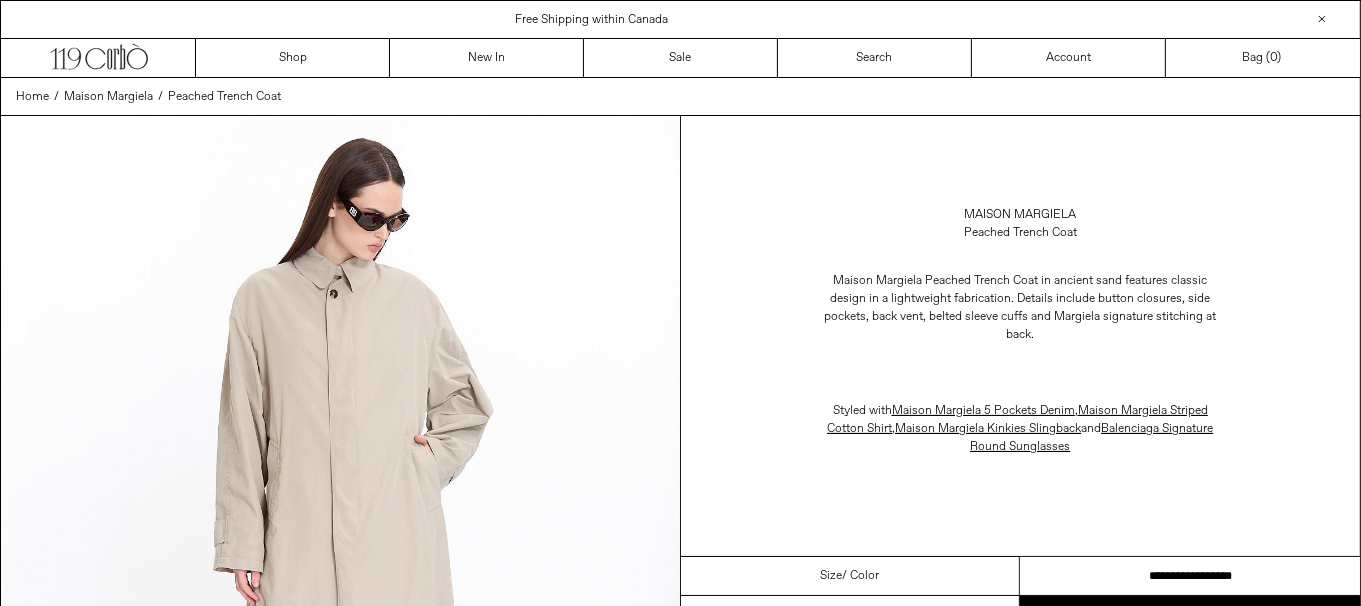 drag, startPoint x: 1258, startPoint y: 561, endPoint x: 1268, endPoint y: 564, distance: 10.440307 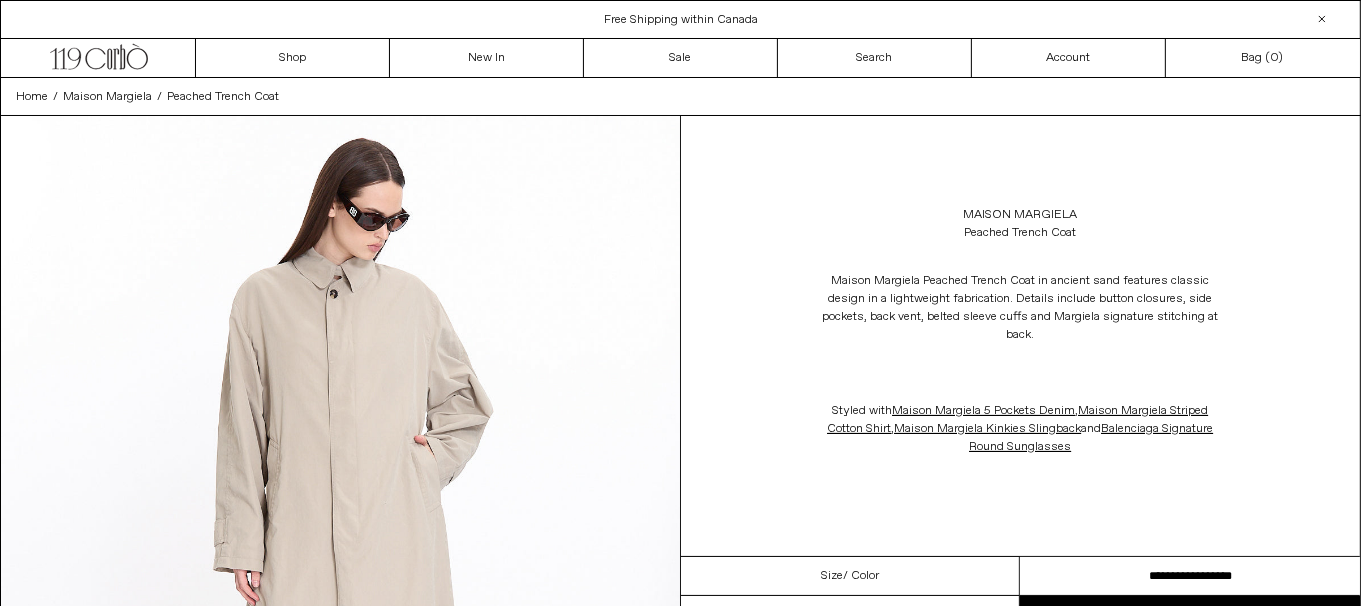 scroll, scrollTop: 0, scrollLeft: 0, axis: both 